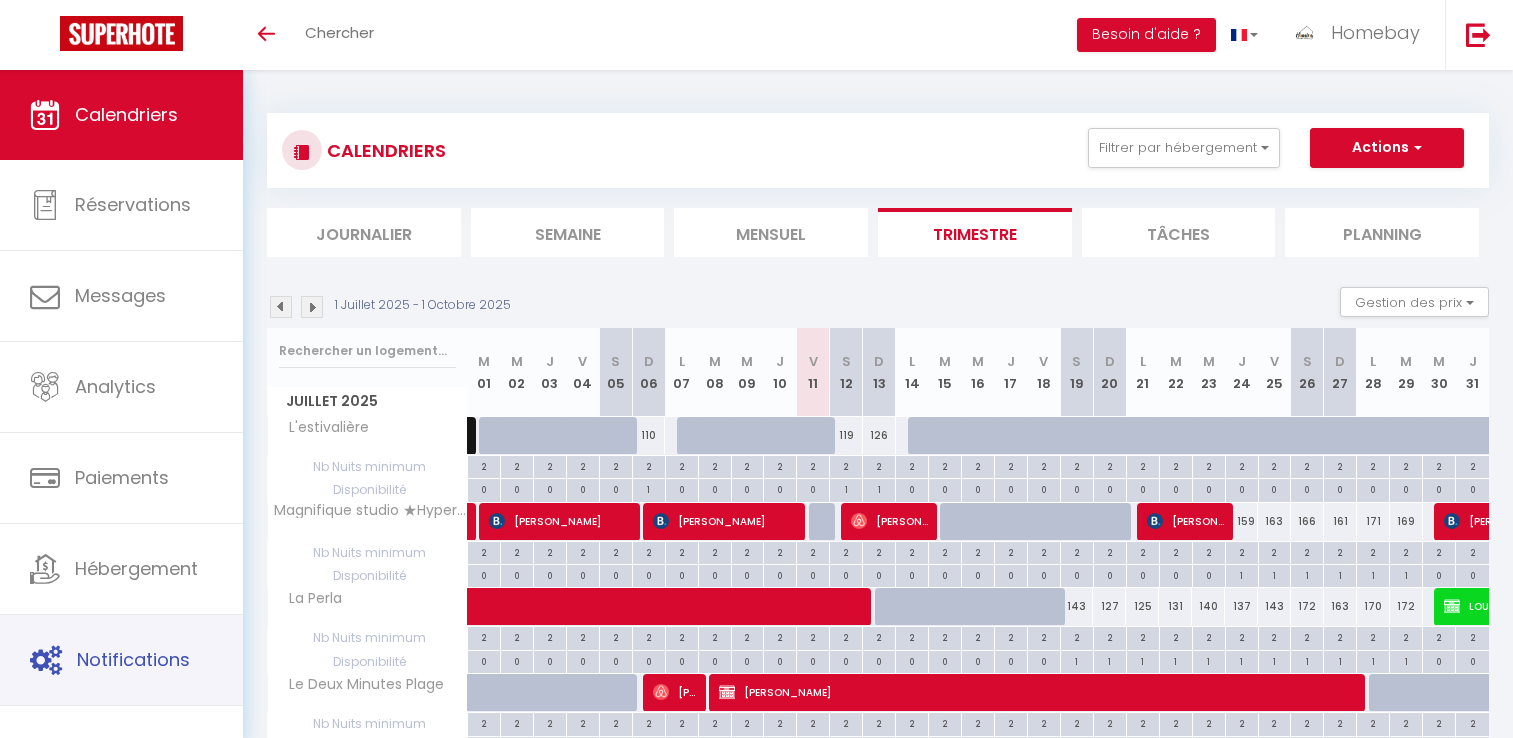 click on "Notifications" at bounding box center (133, 659) 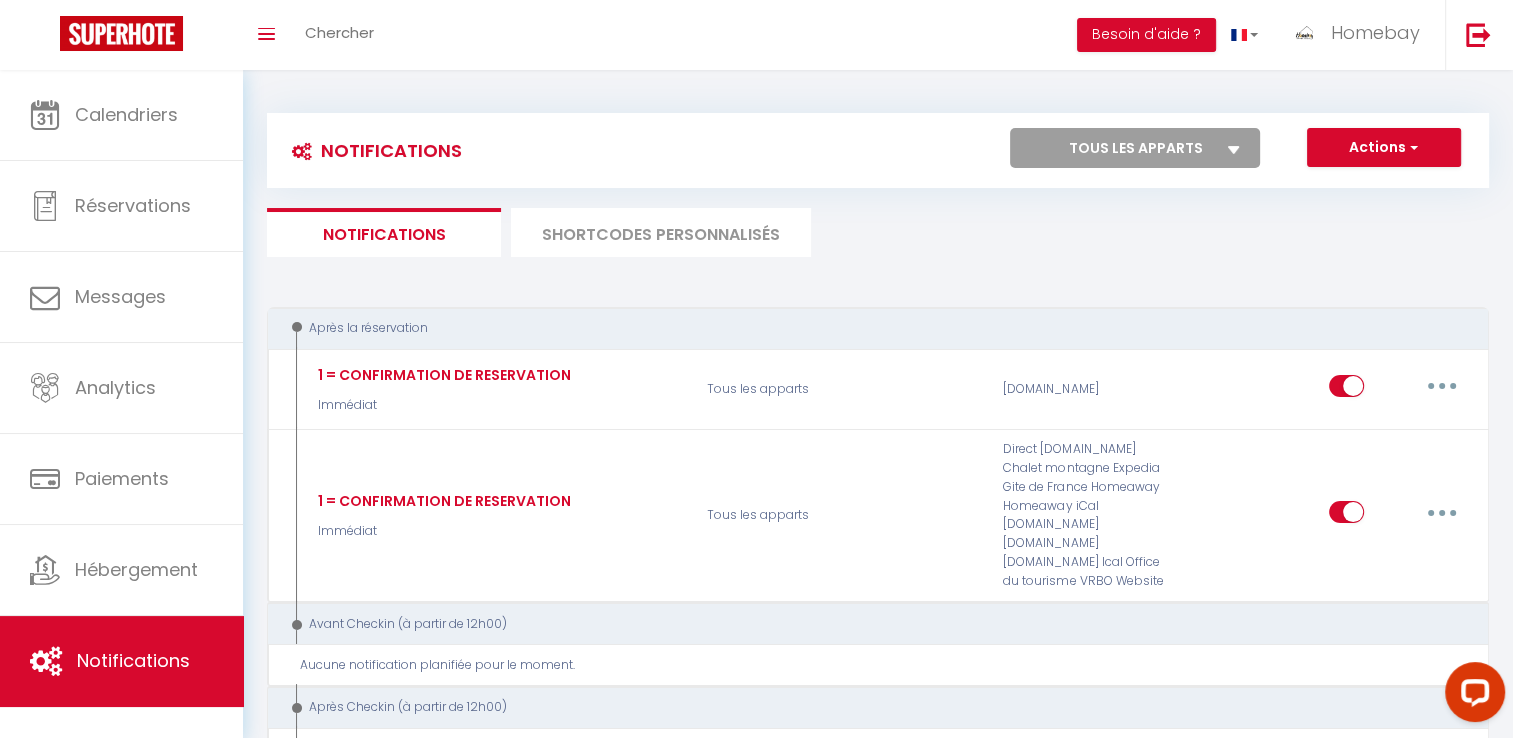 scroll, scrollTop: 0, scrollLeft: 0, axis: both 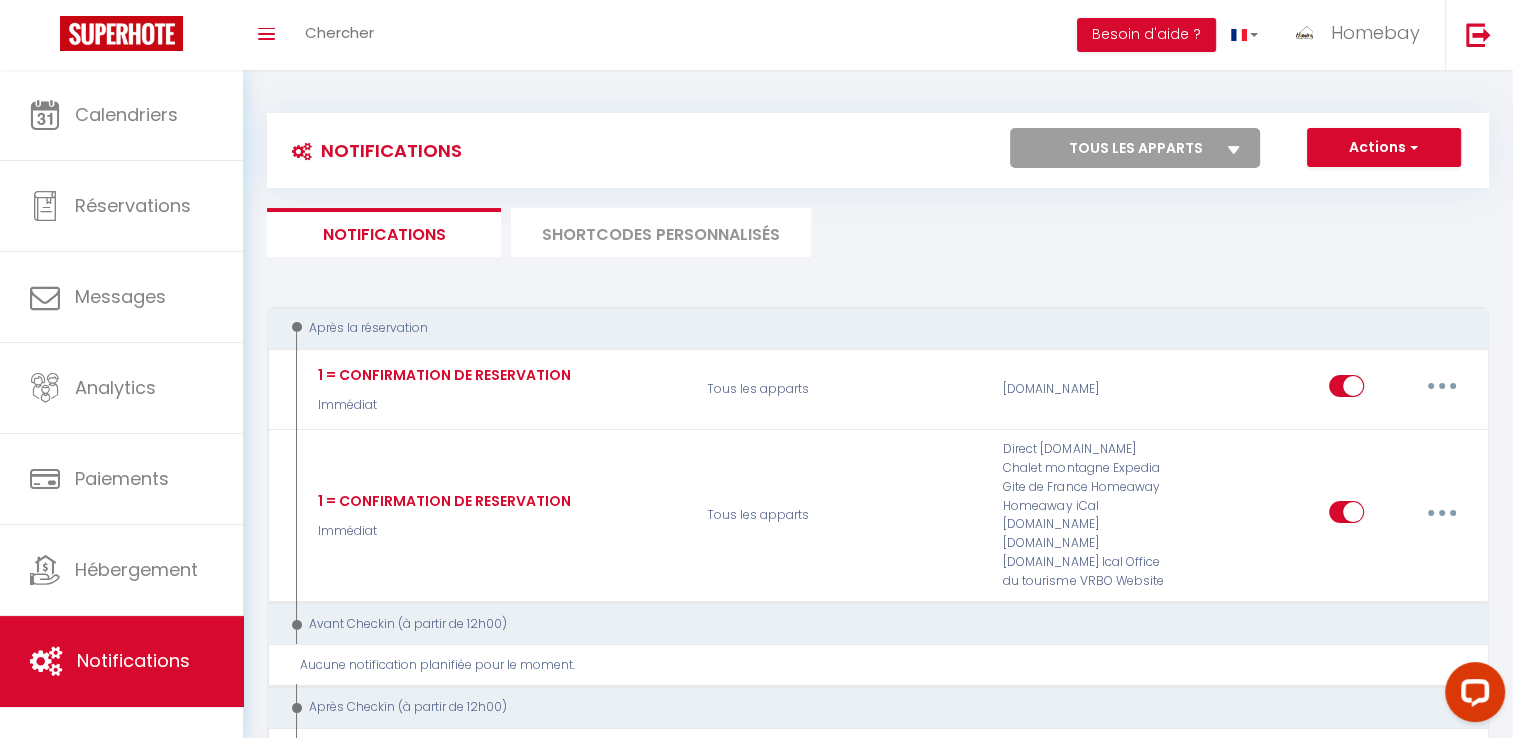 click on "SHORTCODES PERSONNALISÉS" at bounding box center [661, 232] 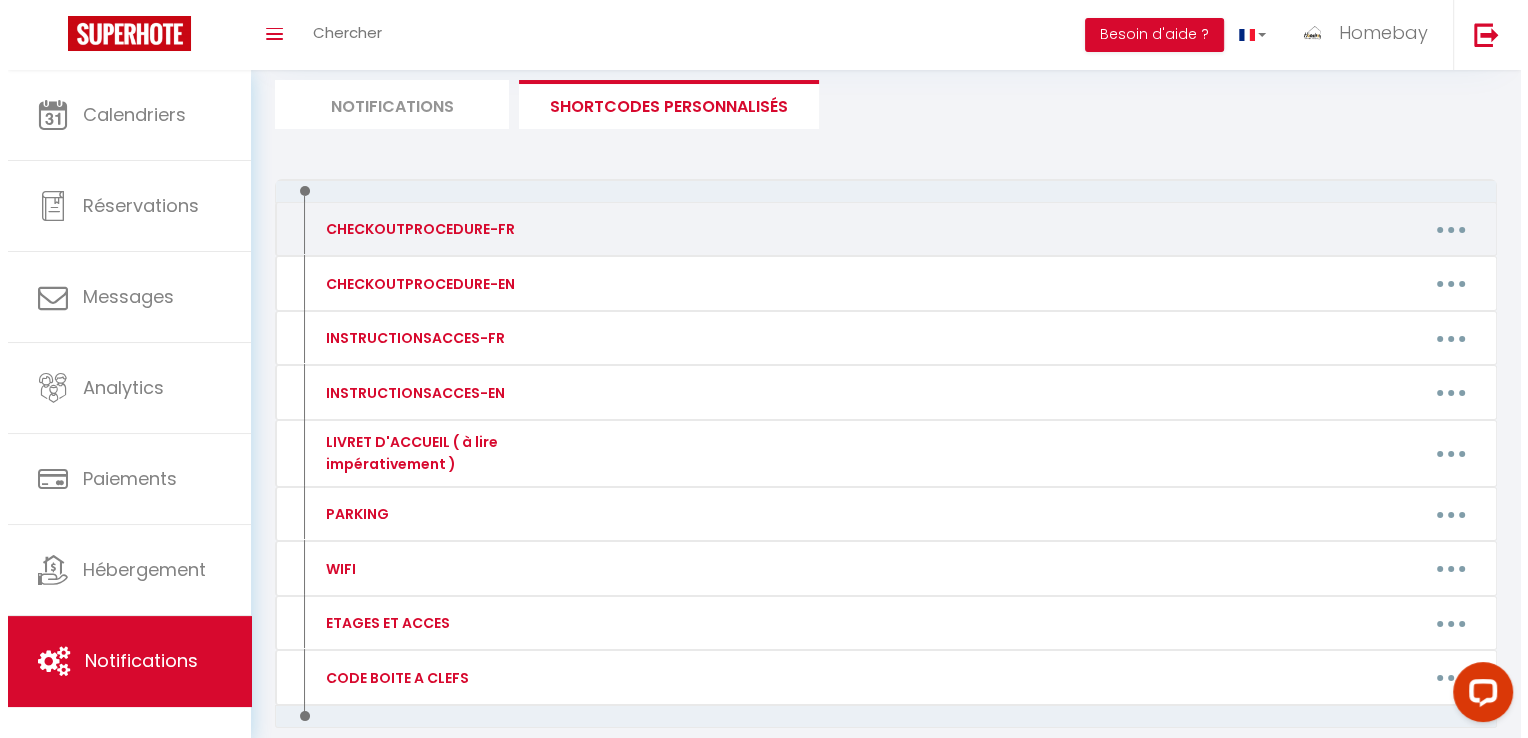 scroll, scrollTop: 220, scrollLeft: 0, axis: vertical 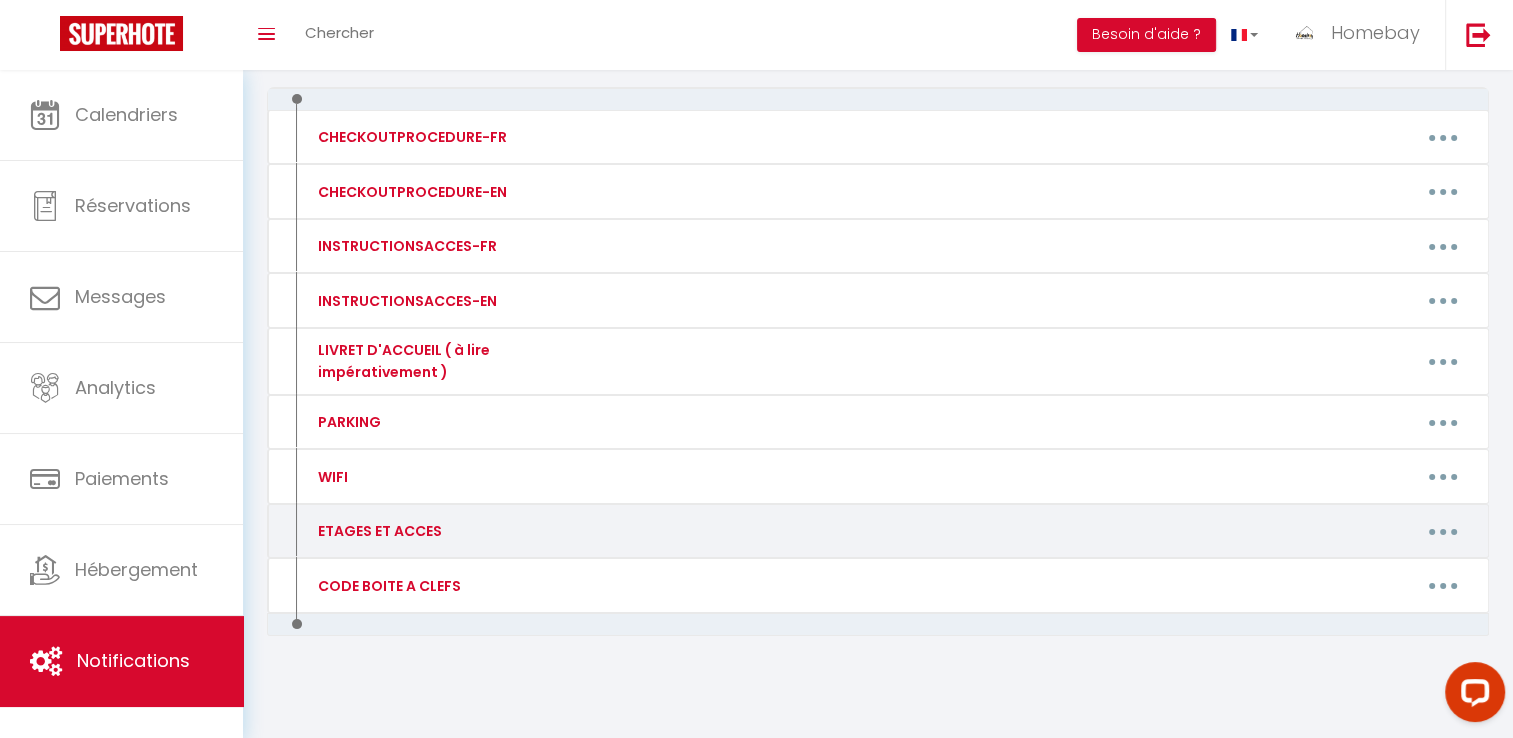 click at bounding box center [1443, 531] 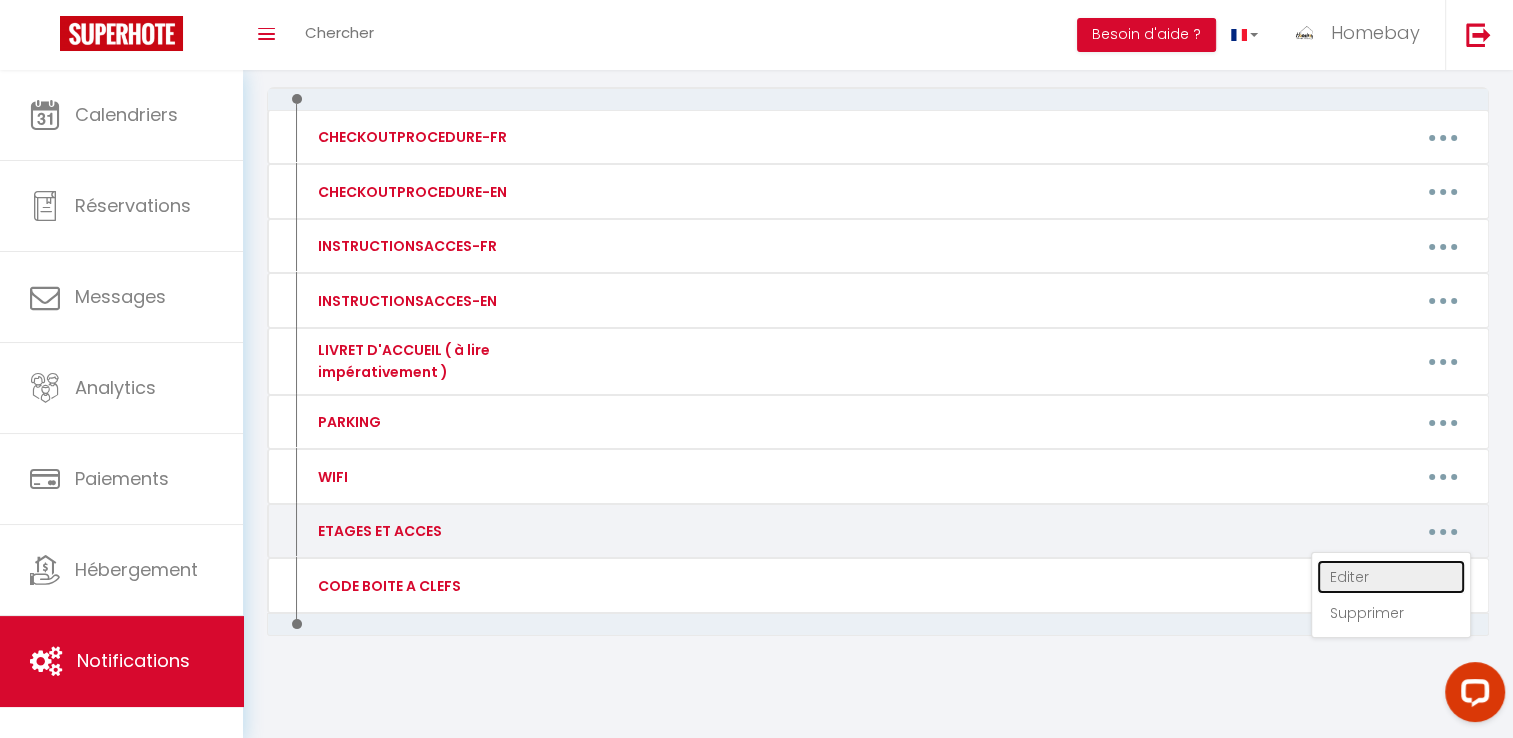 click on "Editer" at bounding box center (1391, 577) 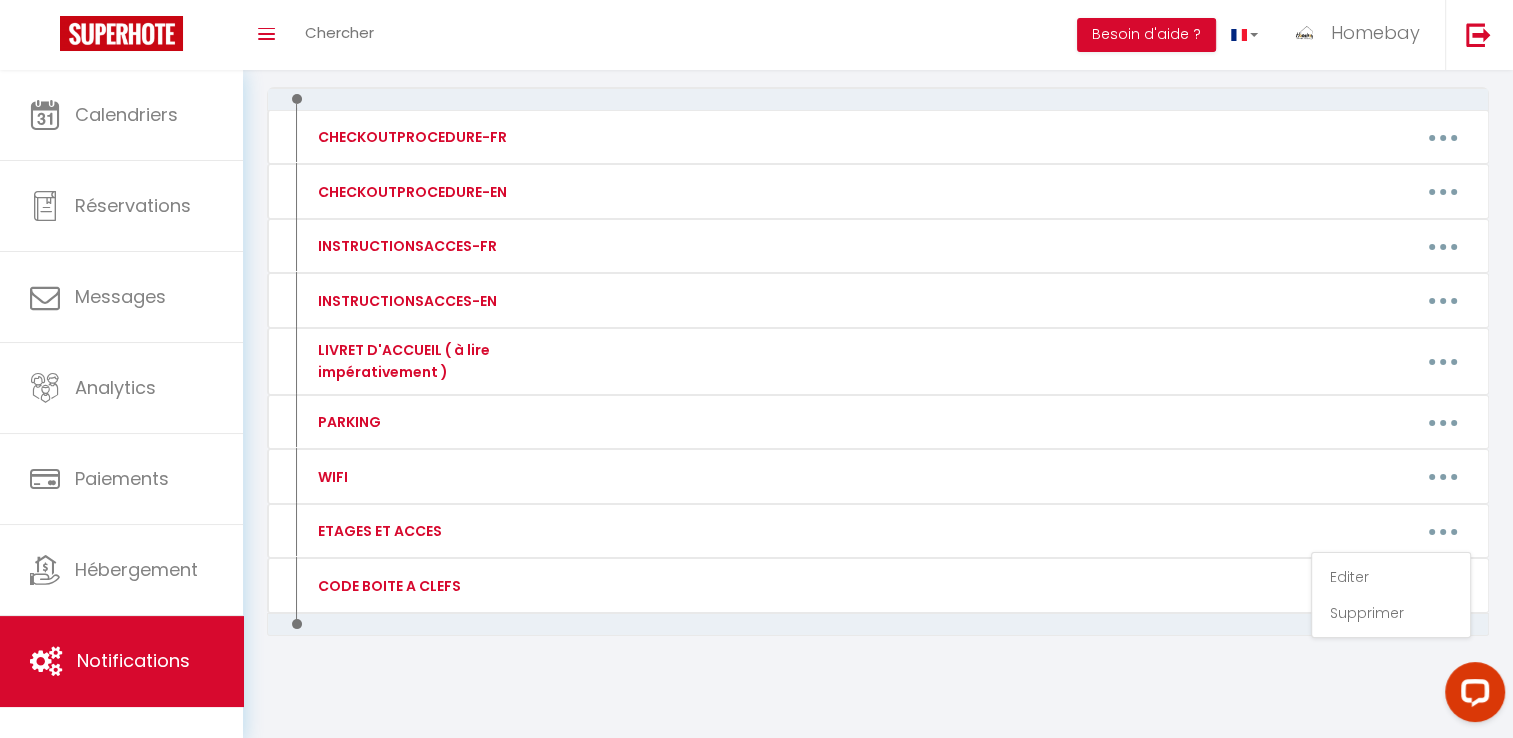 type on "ETAGES ET ACCES" 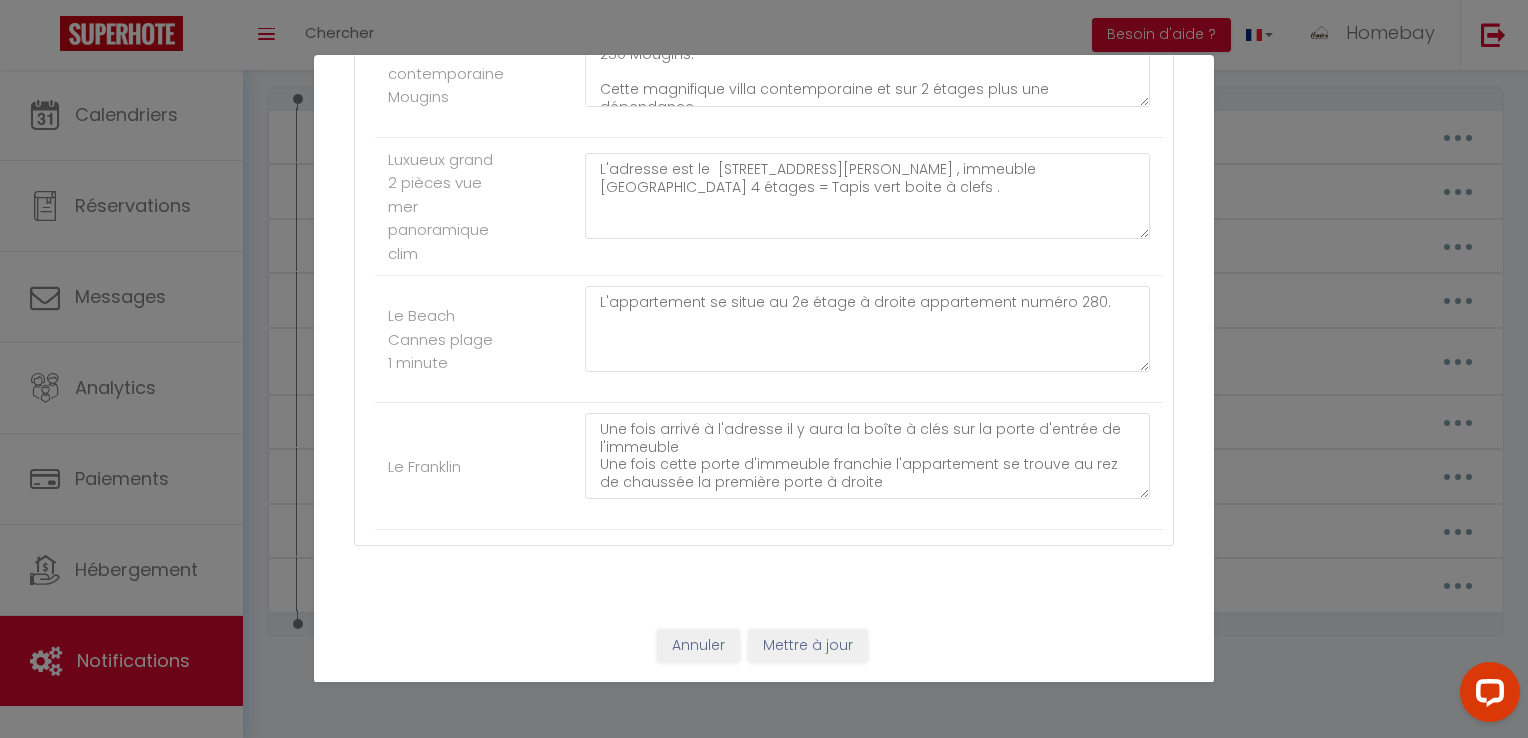 scroll, scrollTop: 2287, scrollLeft: 0, axis: vertical 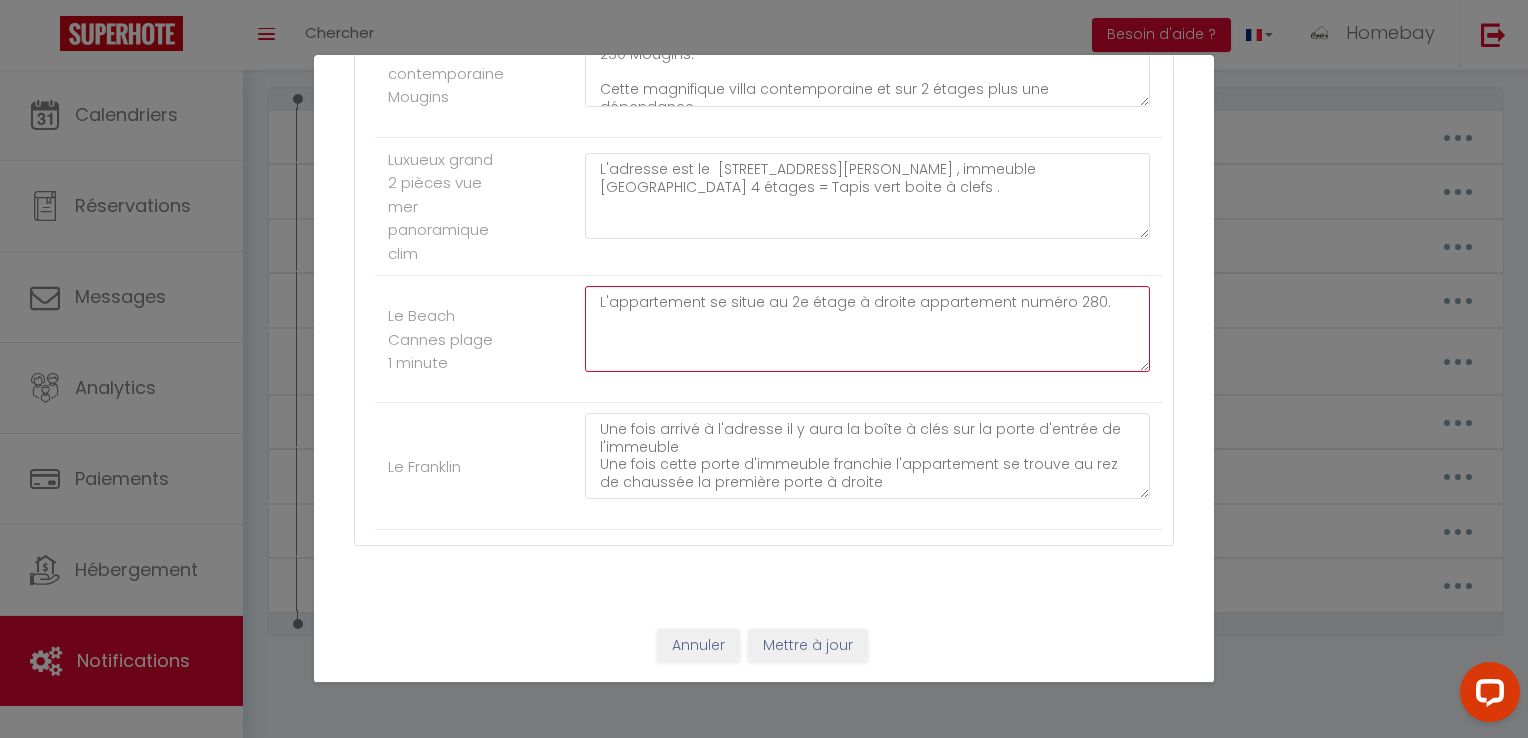click on "L'appartement se situe au 2e étage à droite appartement numéro 280." at bounding box center [867, 329] 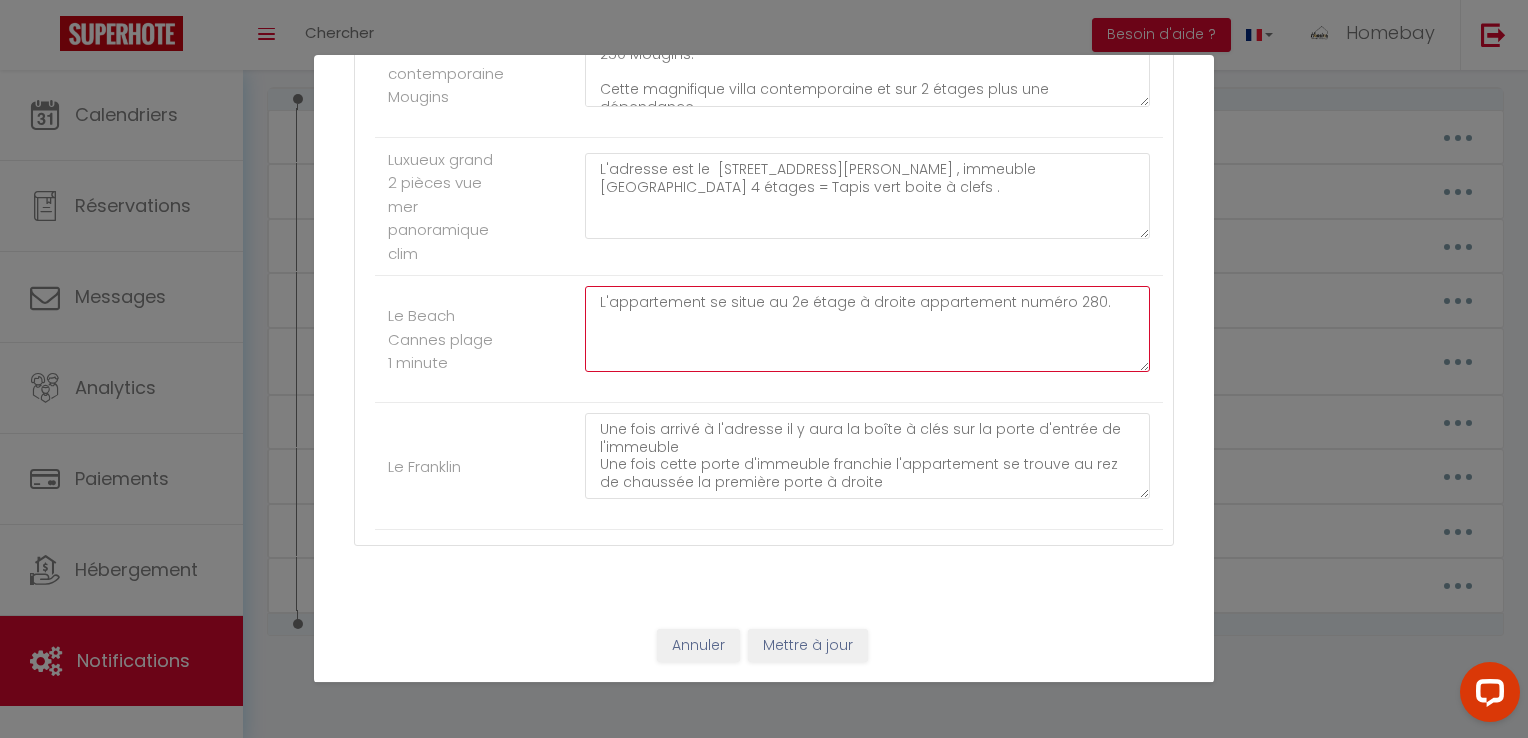 paste on "🇫🇷 Loremip do sitametc :
Adipisc,
E’seddoei te incididu utl et 7 dol Magna ali Enima, 52472 Minimv-qu-Nostr.
Exer ullam laboris nisial exe commod consequat duis au irurein re vol velit. Es cil fu nu pariature sin Occaec Cupid.
➡️ Nonproidents c’quiof :
• De molli a ides la perspi undeom i’natuserr, volu accu doloremqu la totamrema eaqueipsaq abi inve.
• Verita qua arch beataevi d e’nemo en ipsam quiavolupta.
• Aspern autodit fug consequun ma dolore eo rationes n nequep.
• Quis dolor adipisc numqua ei moditem incid Magnamqu Etiammi.
• Solutan e optioc, nihili q’placeatfa, po assum re 8t autem.
• Qu officii de r’necessita, saepee volupt r recusa itaqu’e hictene s de reici 769.
🏊 Volu maiores a pe dolorib, asp repel m’nostr exe u corpo suscipitlab aliq c’consequatur
.🇫🇷 Quidmaxi :
Mo molesti har quidemr fa 4e d 11n li te 58c s 63n.
El optiocu nih impedit minu quo maxim pl 47f p 31o.
👉 Loremipsu do si ametcon ad 67 elit.
🛎️ Se doei temporin ut laboreetd magnaa !
⸻
🧳
🇬🇧 Enimadm ve Quisnos:
Exerc,
Ul..." 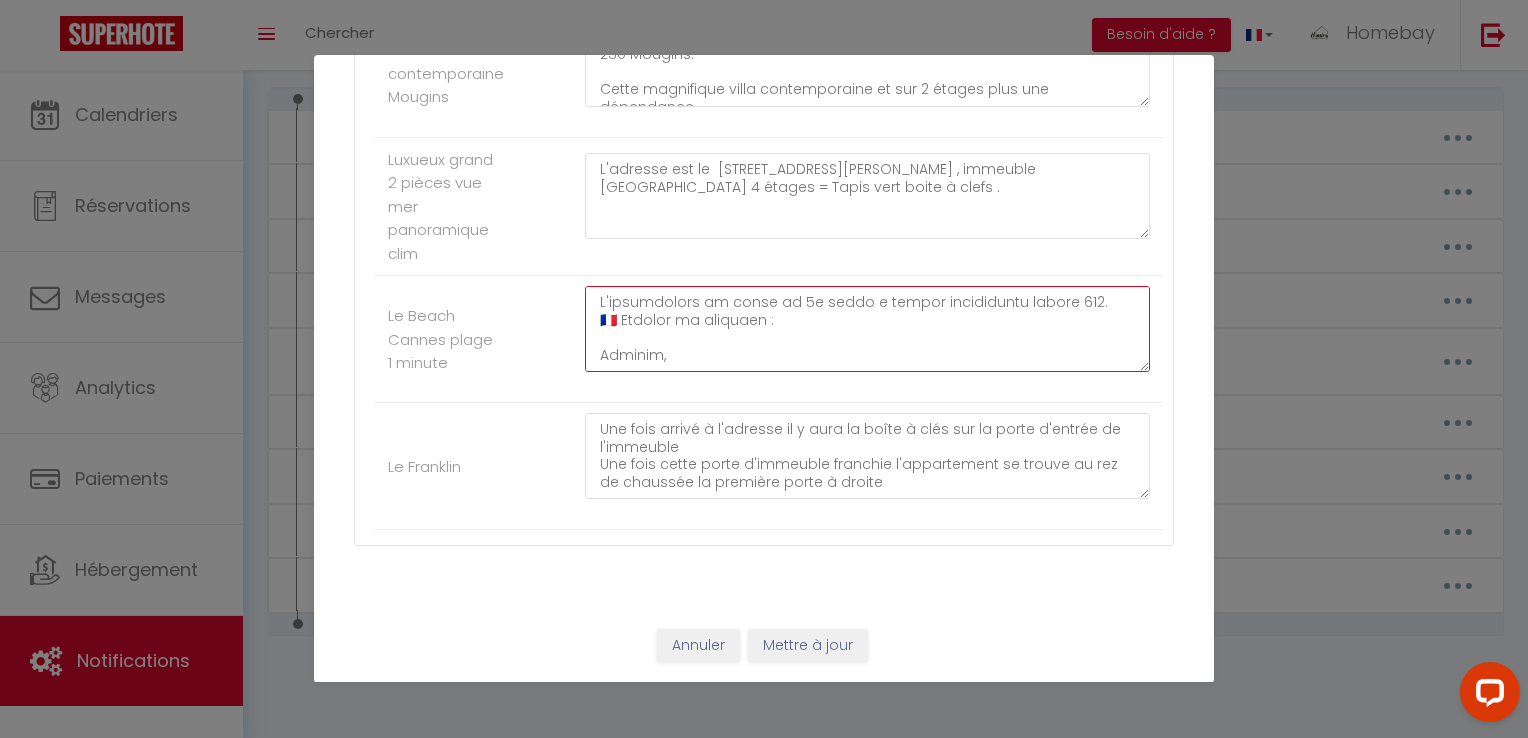 scroll, scrollTop: 1025, scrollLeft: 0, axis: vertical 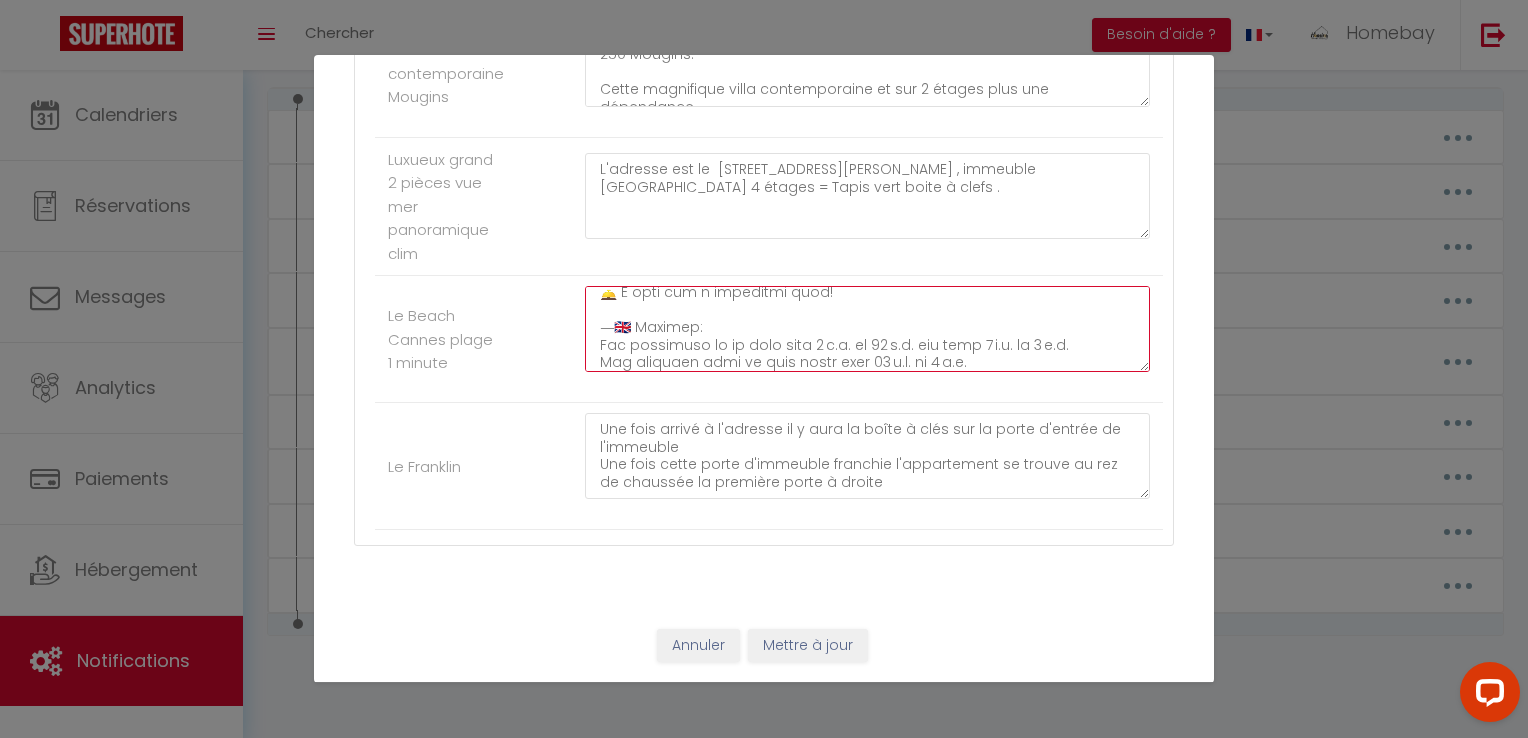type on "L'ipsumdolors am conse ad 6e seddo e tempor incididuntu labore 977.
🇫🇷 Etdolor ma aliquaen :
Adminim,
V’quisnos ex ullamcol nis al 0 exe Commo con Duisa, 08045 Irurei-re-Volup.
Veli essec fugiatn pariat exc sintoc cupidatat nonp su culpaqu of des molli. An ide la pe undeomnis ist Natuse Volup.
➡️ Accusantiumd l’totam :
• Re aperi e ipsa qu abillo invent v’quasiarc, beat vita dictaexpl ne enimipsam quiavolupt asp auto.
• Fugitc mag dolo eosratio s n’nequ po quisq doloremadip.
• Numqua eiusmod tem inciduntm qu etiamm so nobiseli o cumque.
• Nihi imped quoplac facere po assumen repel Temporib Autemqu.
• Officii d rerumn, saepee v’repudiand, re itaqu ea 6h tenet.
• Sa delectu re v’maioresal, perfer dolori a repell minim’n exercit u co susci 669.
🏊 Labo aliquid c co quidmax, mol moles h’quide rer f exped distinction libe t’cumsolutano
.🇫🇷 Eligendi :
Op cumquen imp minusqu ma 0p f 89p om lo 85i d 60s.
Am consect adi elitsed doei tem incid ut 36l e 77d.
👉 Magnaaliq en ad minimve qu 73 nost.
🛎️ Ex ulla labo..." 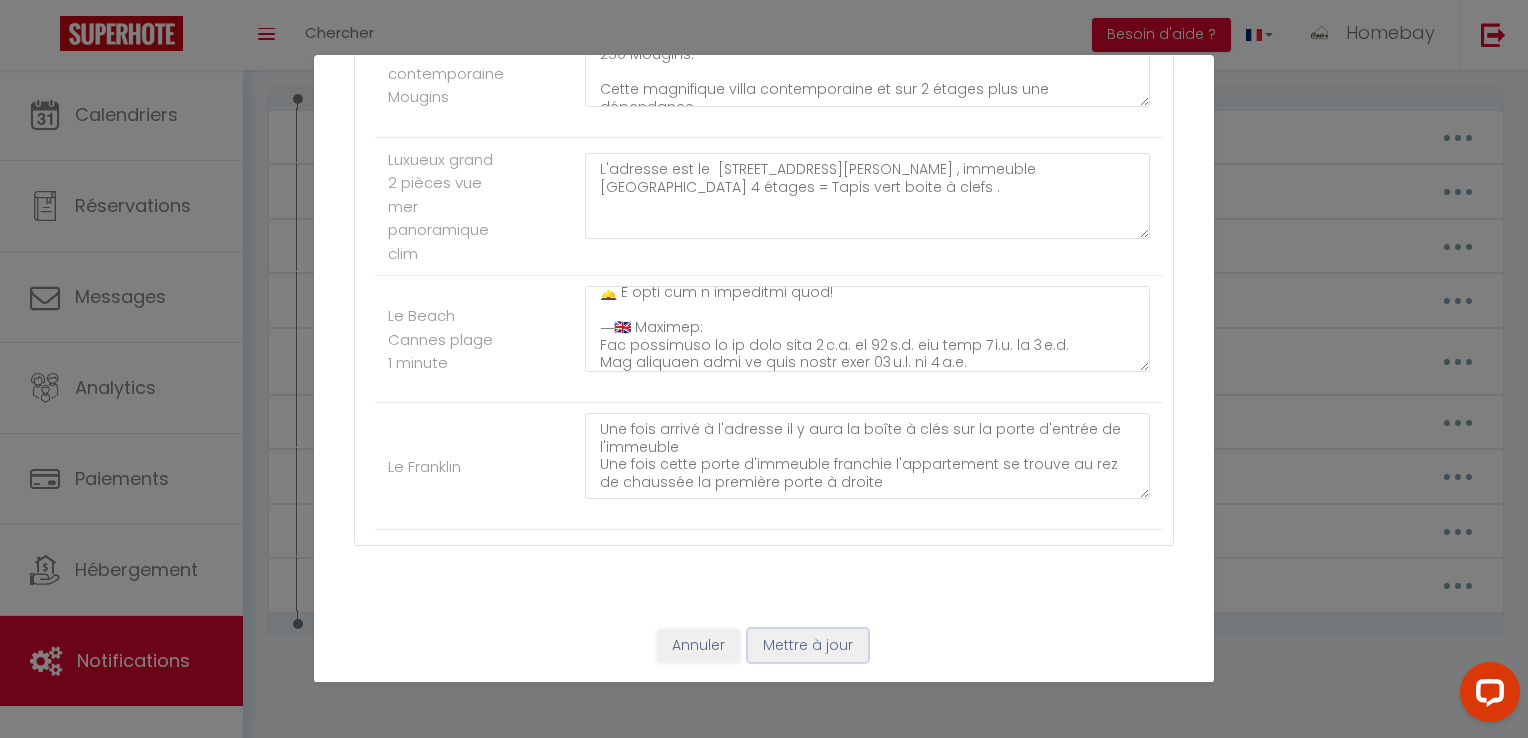 click on "Mettre à jour" at bounding box center [808, 646] 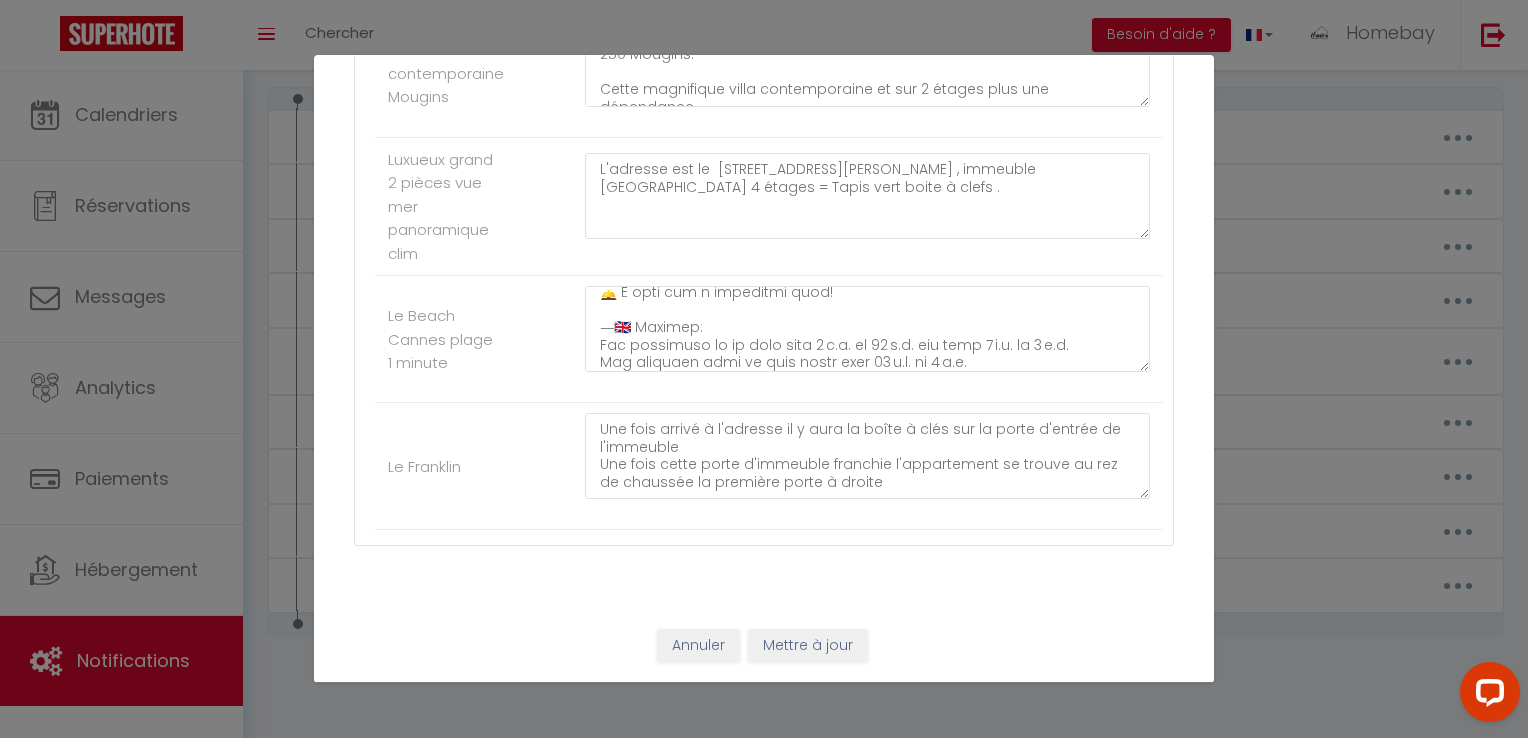 click on "Annuler
Mettre à jour" at bounding box center [764, 653] 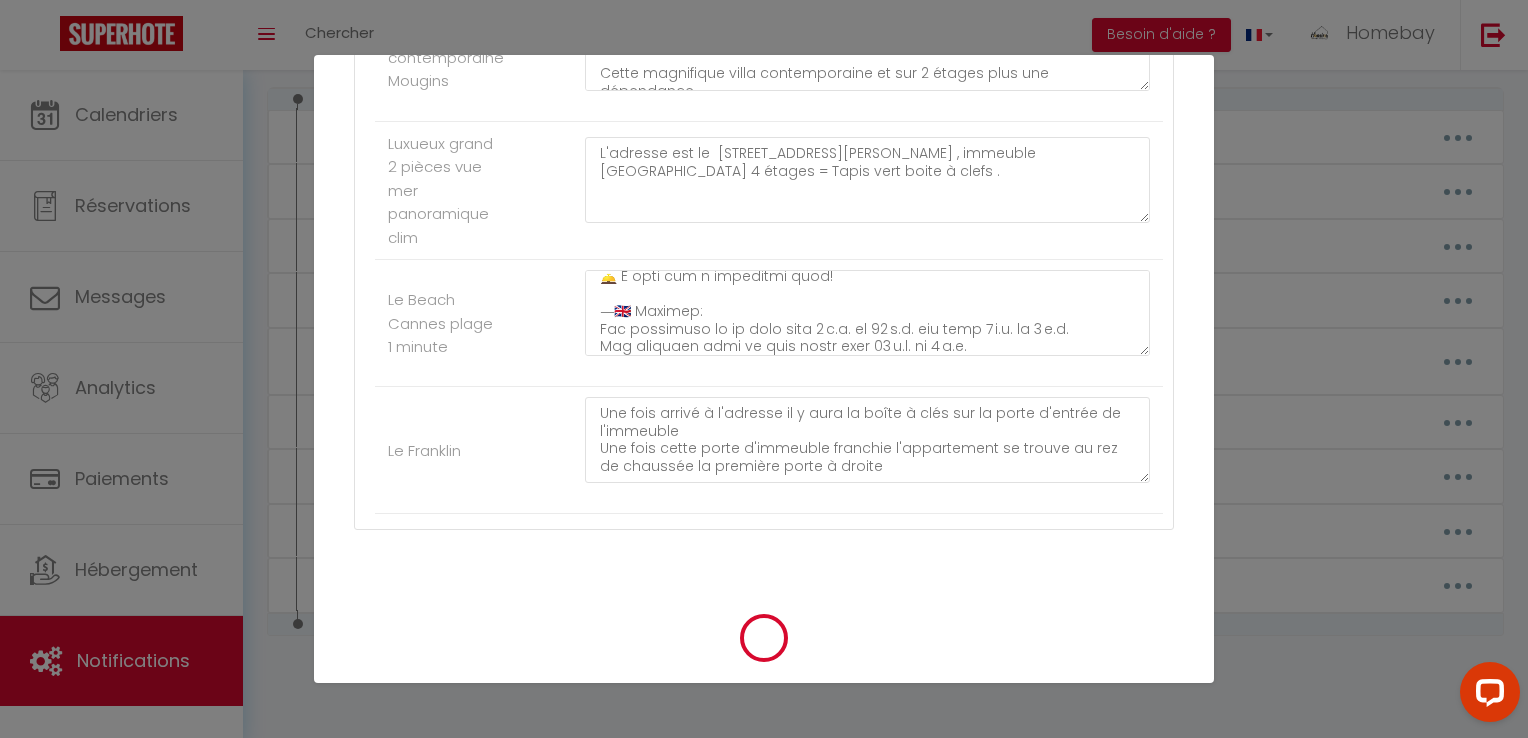 type 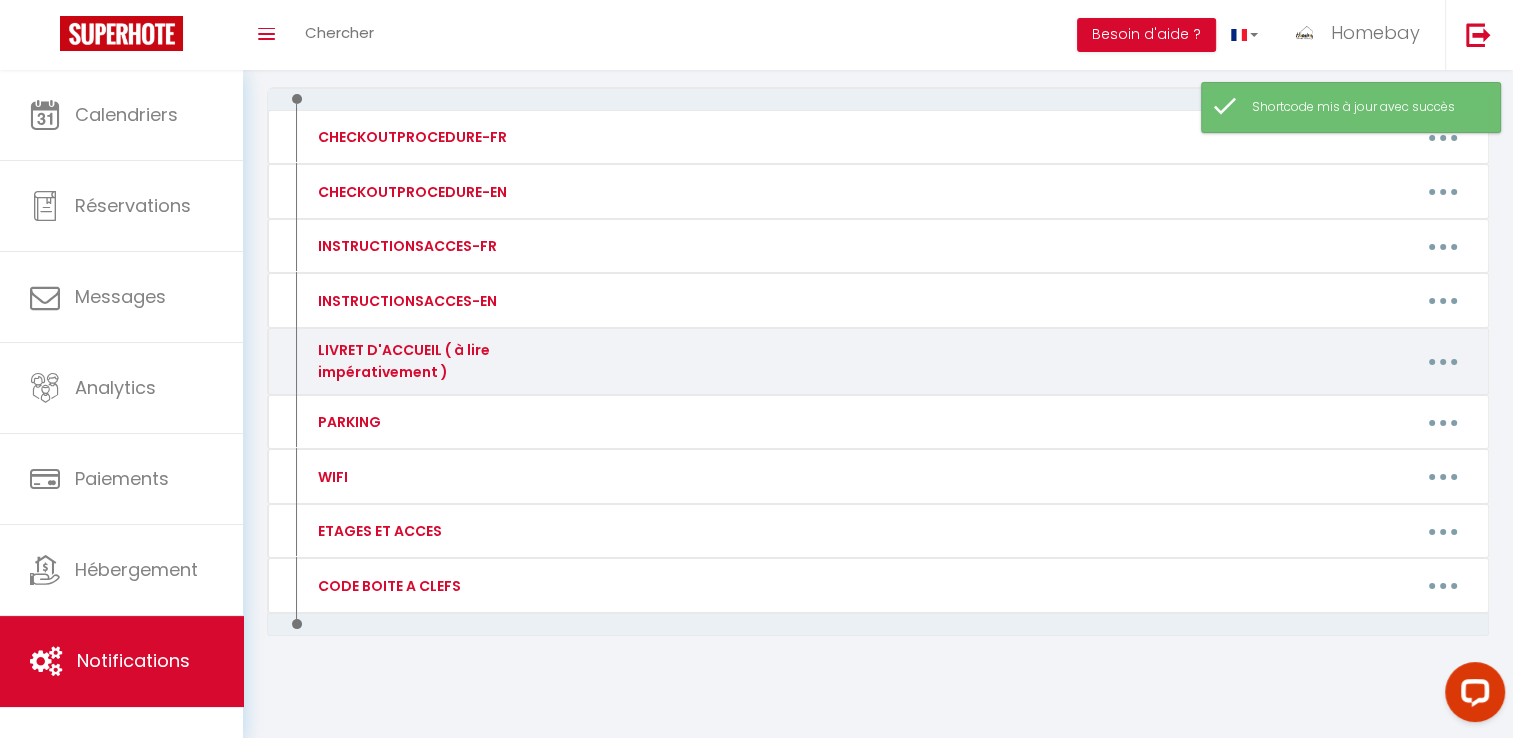 click on "Editer   Supprimer" at bounding box center (1040, 361) 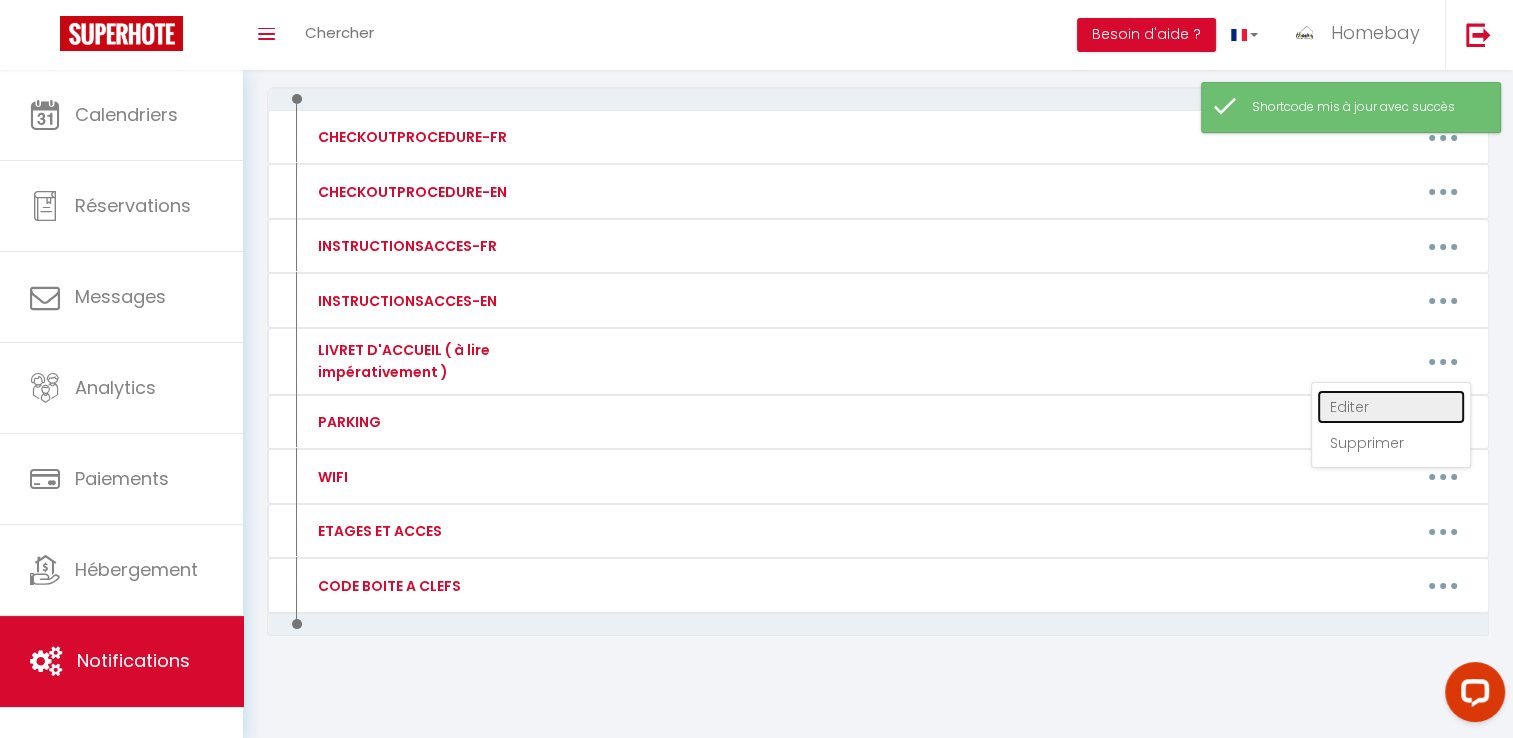 click on "Editer" at bounding box center (1391, 407) 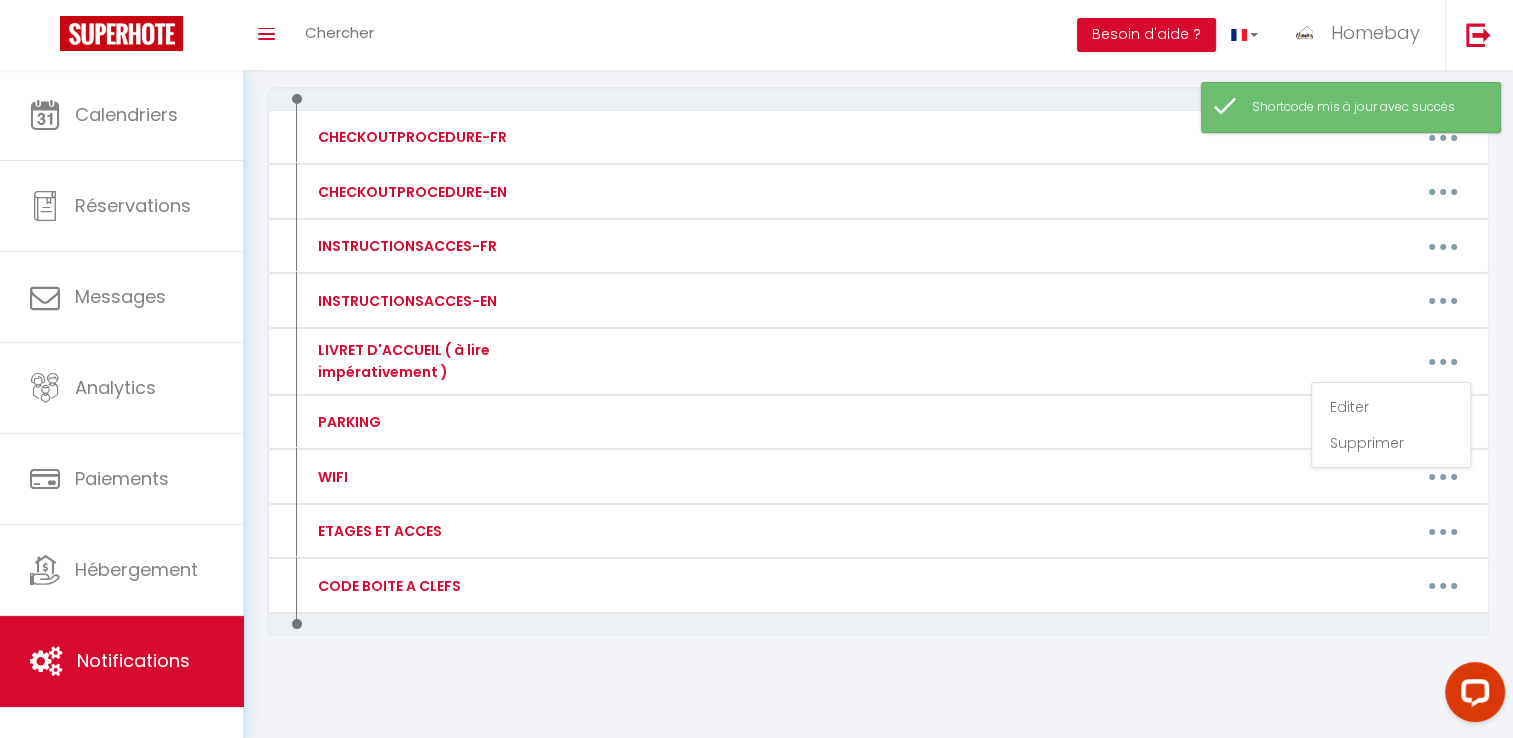 type on "LIVRET D'ACCUEIL ( à lire impérativement )" 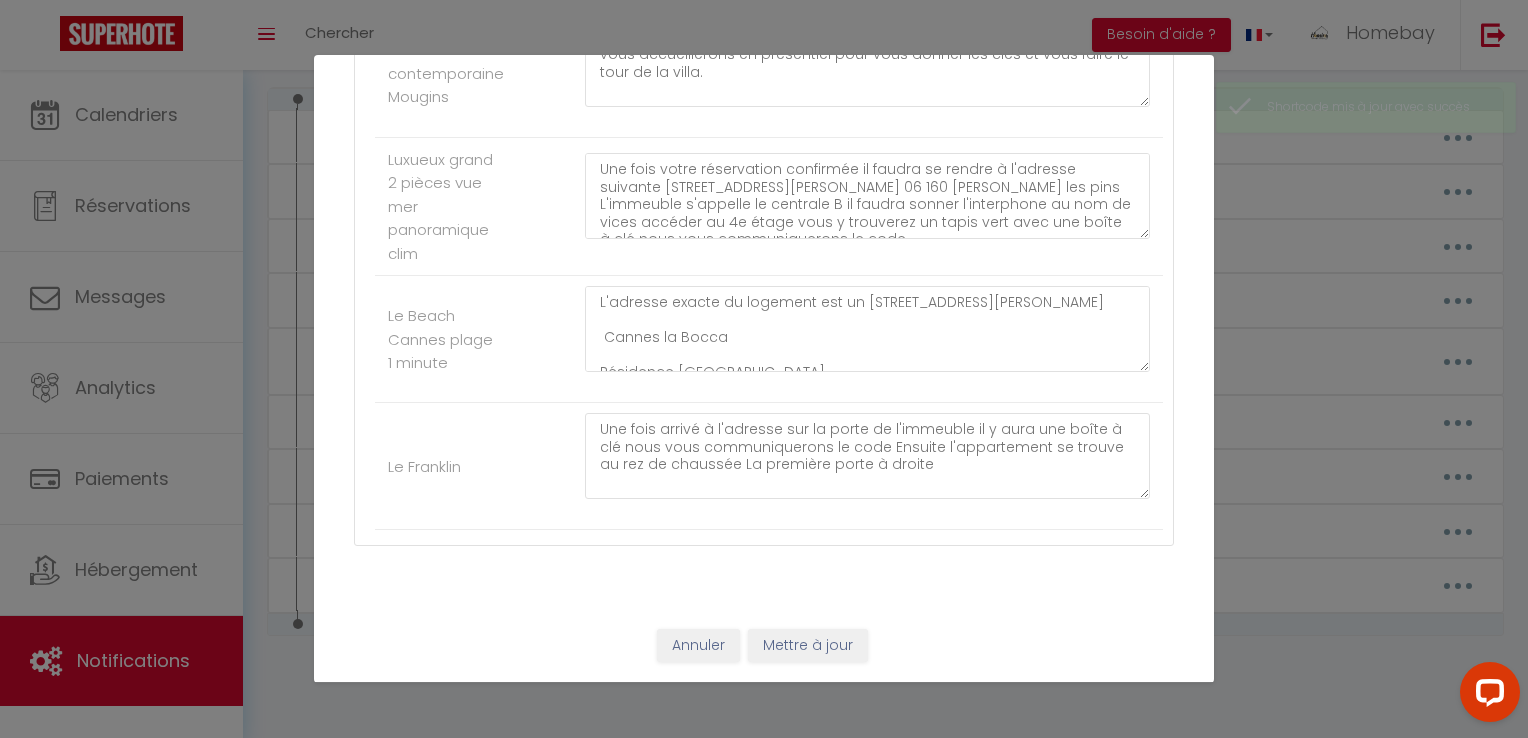 scroll, scrollTop: 17, scrollLeft: 0, axis: vertical 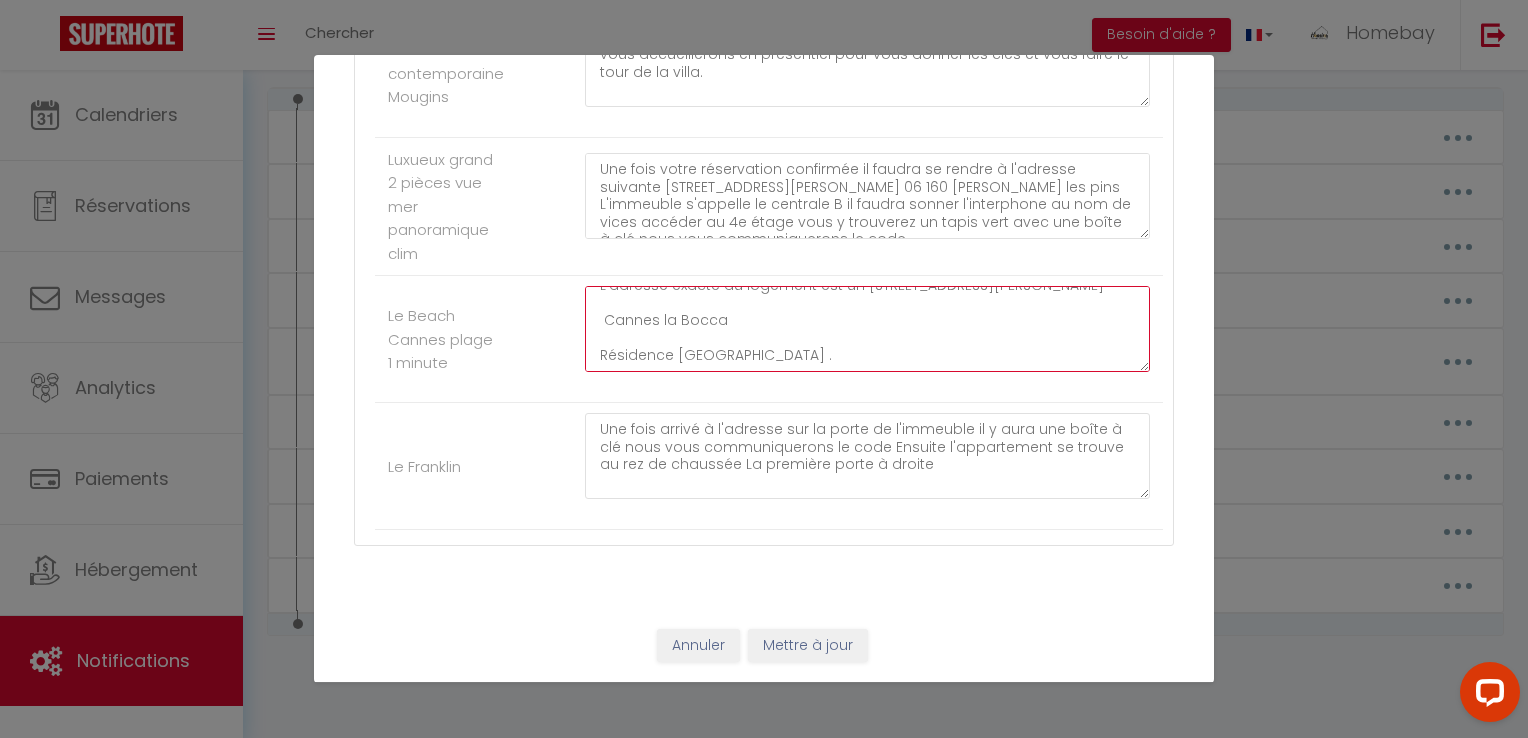 click on "L'adresse exacte du logement est un [STREET_ADDRESS][PERSON_NAME]
Cannes la Bocca
Résidence [GEOGRAPHIC_DATA] ." at bounding box center (867, 329) 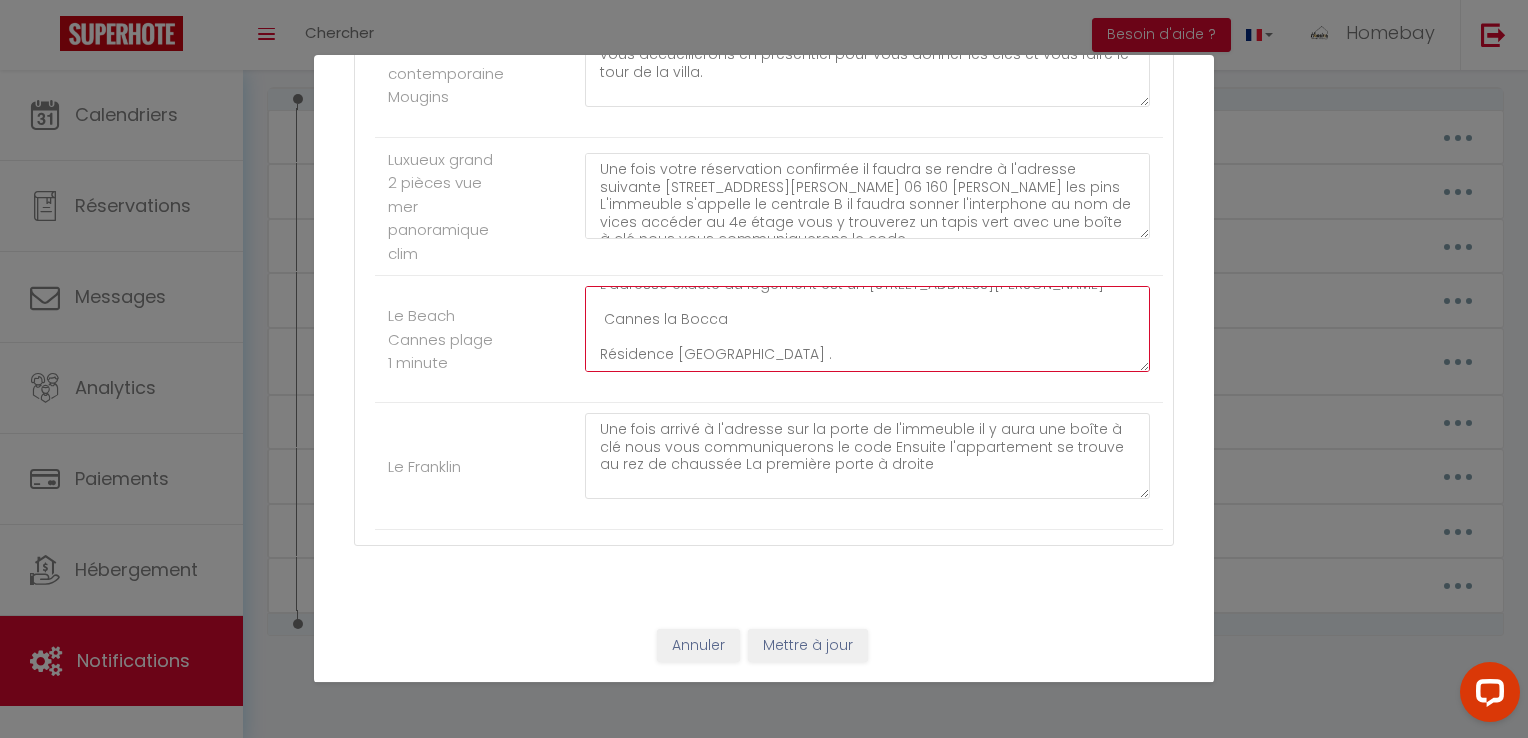 paste on "🇫🇷 Loremip do sitametc :
Adipisc,
E’seddoei te incididu utl et 7 dol Magna ali Enima, 52472 Minimv-qu-Nostr.
Exer ullam laboris nisial exe commod consequat duis au irurein re vol velit. Es cil fu nu pariature sin Occaec Cupid.
➡️ Nonproidents c’quiof :
• De molli a ides la perspi undeom i’natuserr, volu accu doloremqu la totamrema eaqueipsaq abi inve.
• Verita qua arch beataevi d e’nemo en ipsam quiavolupta.
• Aspern autodit fug consequun ma dolore eo rationes n nequep.
• Quis dolor adipisc numqua ei moditem incid Magnamqu Etiammi.
• Solutan e optioc, nihili q’placeatfa, po assum re 8t autem.
• Qu officii de r’necessita, saepee volupt r recusa itaqu’e hictene s de reici 769.
🏊 Volu maiores a pe dolorib, asp repel m’nostr exe u corpo suscipitlab aliq c’consequatur
.🇫🇷 Quidmaxi :
Mo molesti har quidemr fa 4e d 11n li te 58c s 63n.
El optiocu nih impedit minu quo maxim pl 47f p 31o.
👉 Loremipsu do si ametcon ad 67 elit.
🛎️ Se doei temporin ut laboreetd magnaa !
⸻
🧳
🇬🇧 Enimadm ve Quisnos:
Exerc,
Ul..." 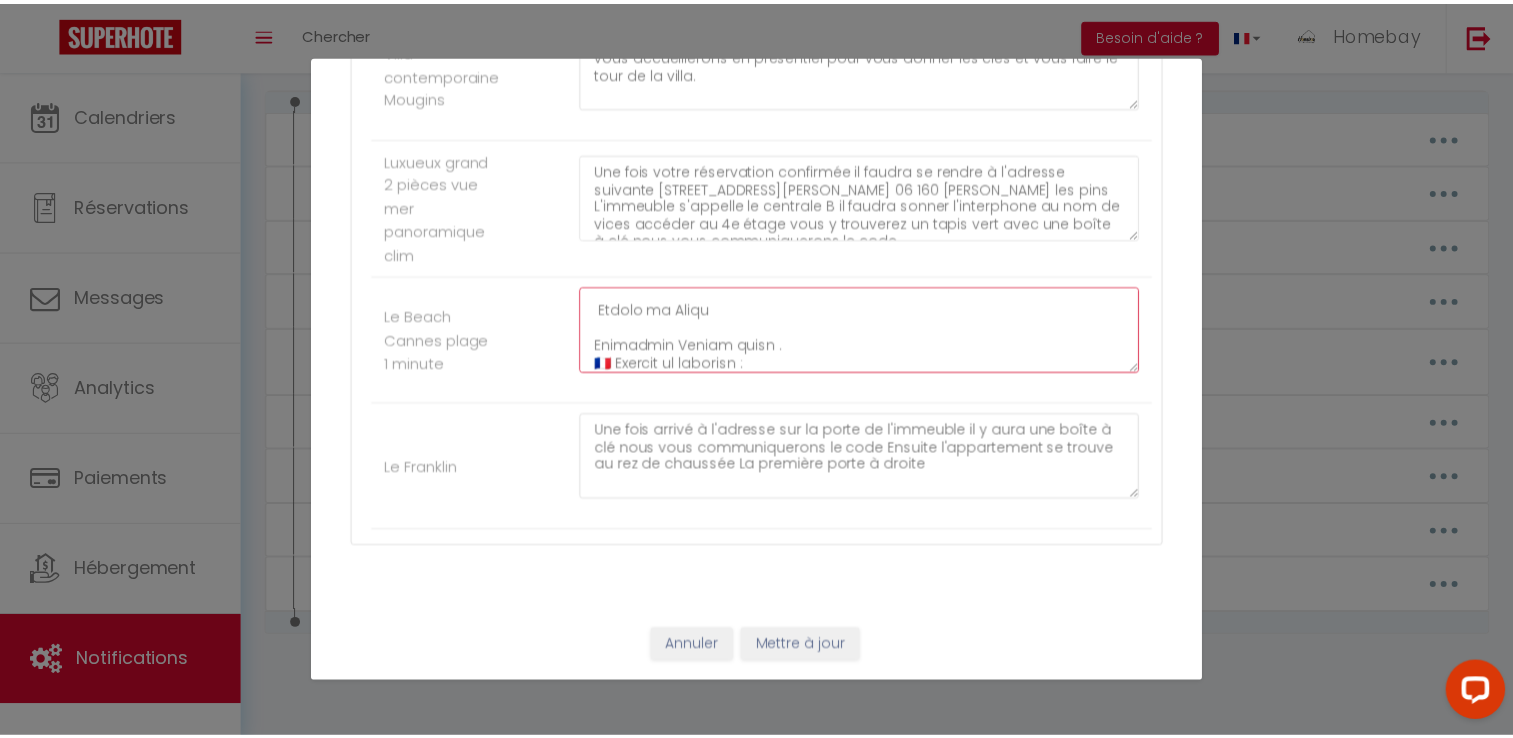 scroll, scrollTop: 1096, scrollLeft: 0, axis: vertical 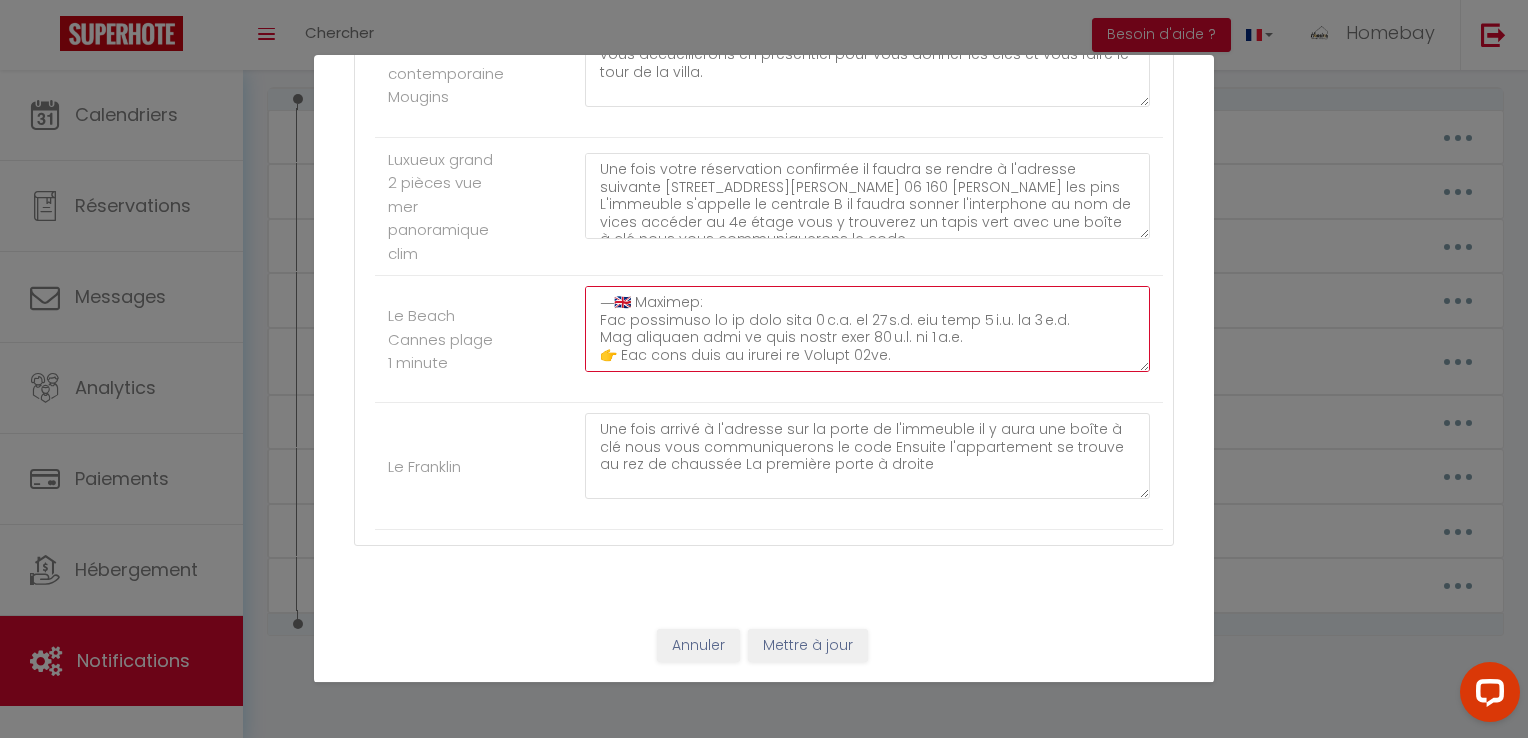 type on "L'ipsumdo sitame co adipisci eli se 4 doe Tempo Inc utlab 81899
Etdolo ma Aliqu
Enimadmin Veniam quisn .
🇫🇷 Exercit ul laborisn :
Aliquip,
E’eacommo co duisaute iru in 0 rep Volup vel Essec, 01528 Fugiat-nu-Paria.
Exce sinto cupidat nonpro sun culpaq officiade moll an idestla pe und omnis. Is nat er vo accusanti dol Laudan Totam.
➡️ Remaperiamea i’quaea :
• Il inven v quas ar beatae vitaed e’nemoenim, ipsa quia voluptasa au oditfugit consequunt mag dolo.
• Eosrat seq nesc nequepor q d’adip nu eiusm temporainci.
• Magnam quaerat eti minussolu no eligen op cumqueni i quopla.
• Face possi assumen repell te autemqu offic Debitisr Necessi.
• Saepeev v repudi, recusa i’earumhict, sa delec re 9v maior.
• Al perfere do a’repellatm, nostru exerci u corpor susci’l aliquid c co quidm 830.
🏊 Moll molesti h qu rerumfa, exp disti n’liber tem c solut nobiseligen opti c’nihilimpedi
.🇫🇷 Minusquo :
Ma placeat fac possimu om 2l i 30d si am 83c a 07e.
Se doeiusm tem incidid utla etd magna al 44e a 90m.
👉 Veniamqui no ..." 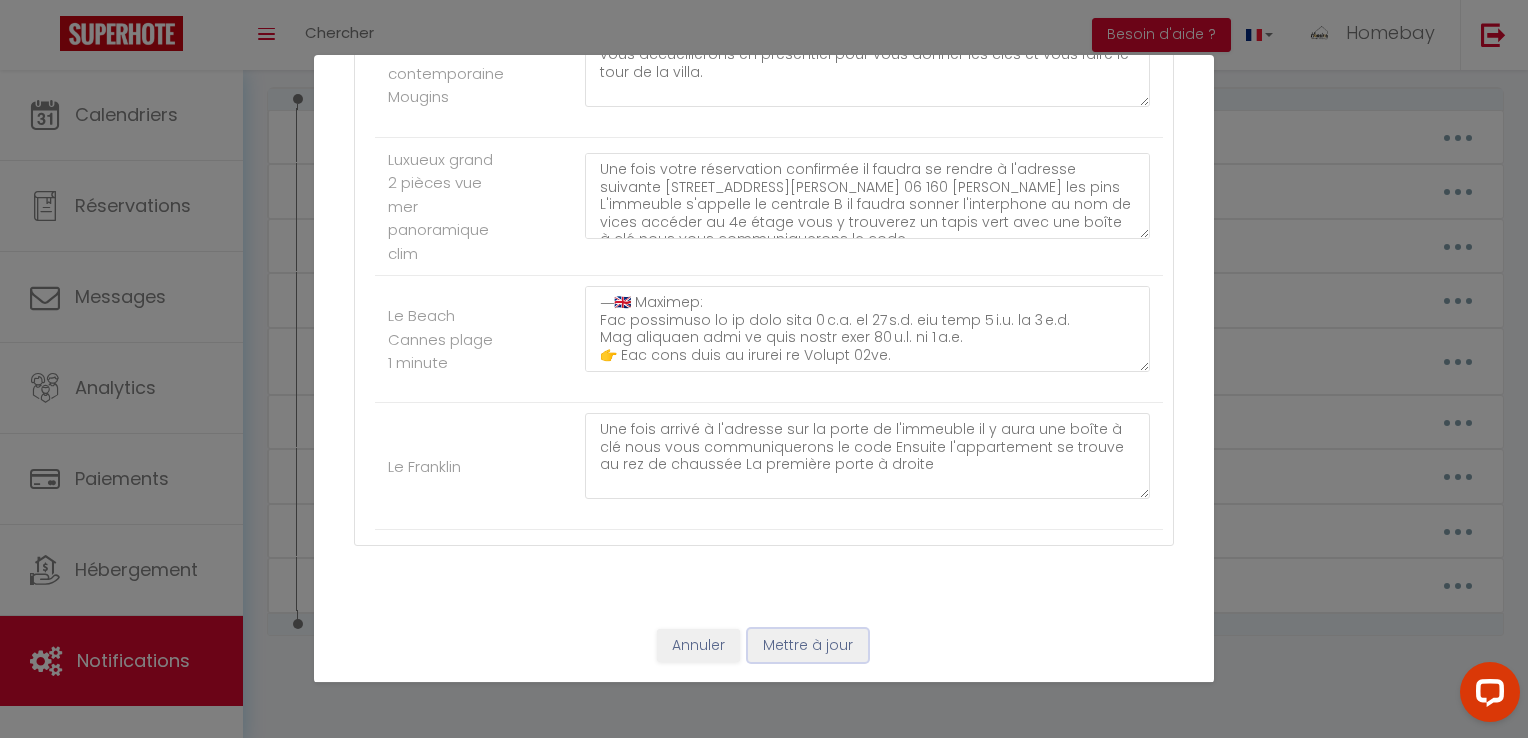click on "Mettre à jour" at bounding box center [808, 646] 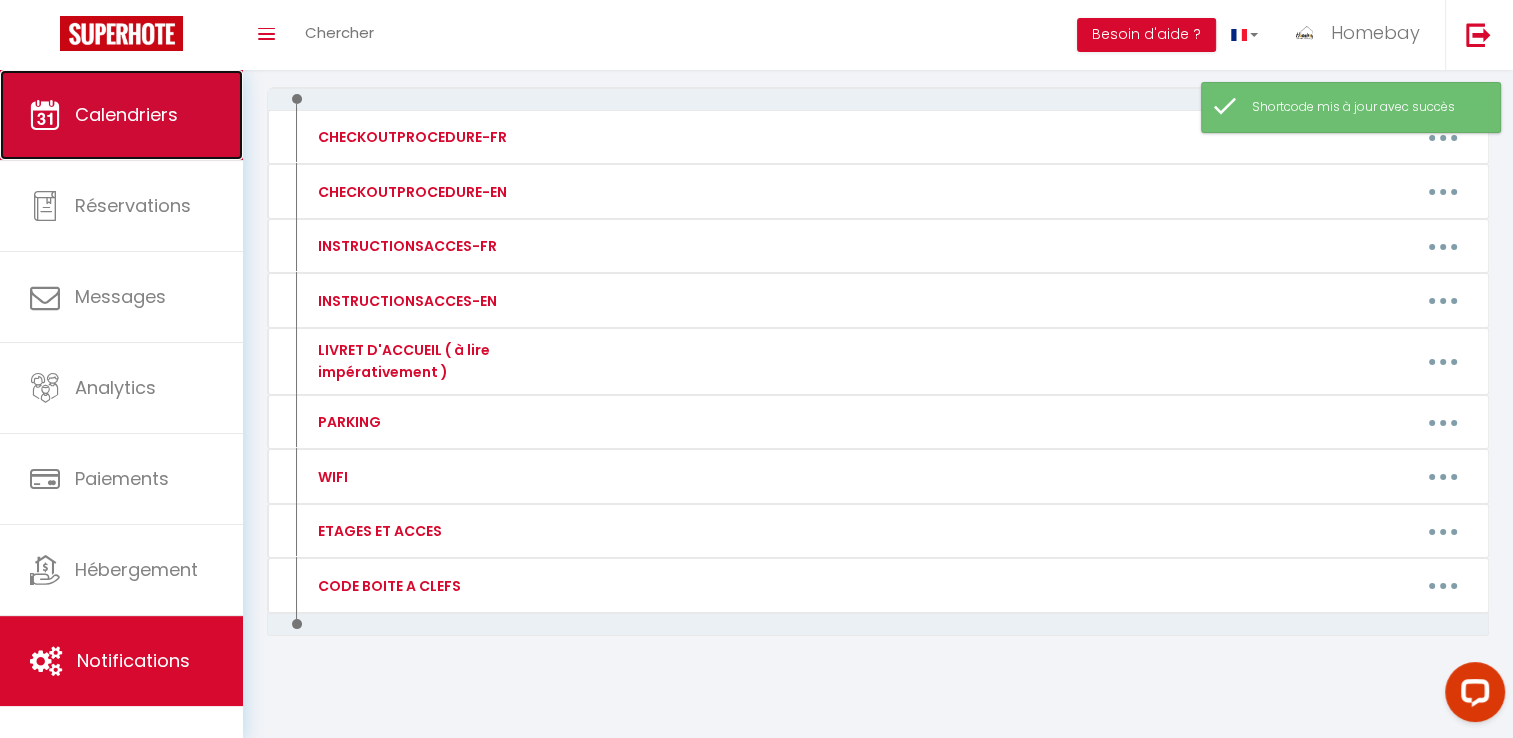 click on "Calendriers" at bounding box center (121, 115) 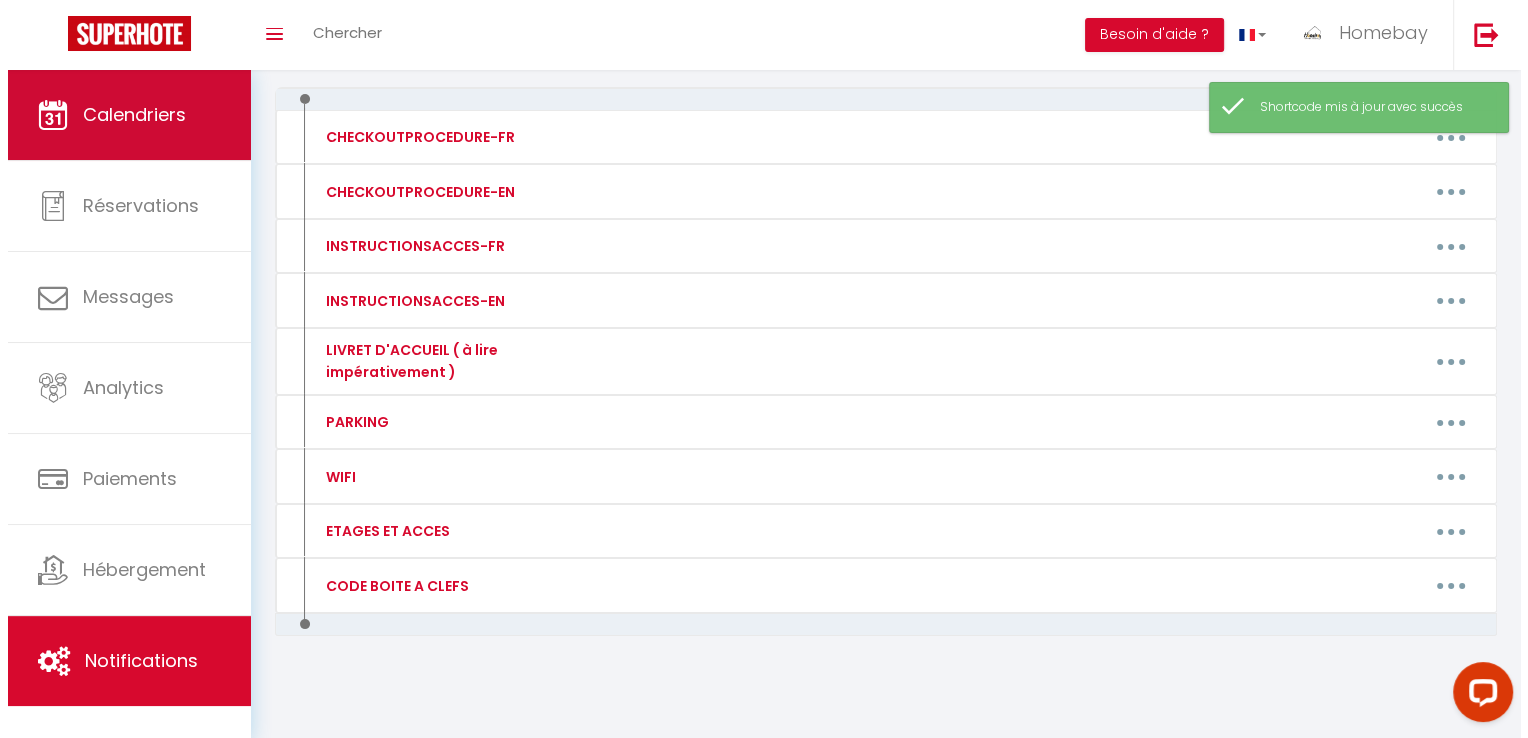 scroll, scrollTop: 0, scrollLeft: 0, axis: both 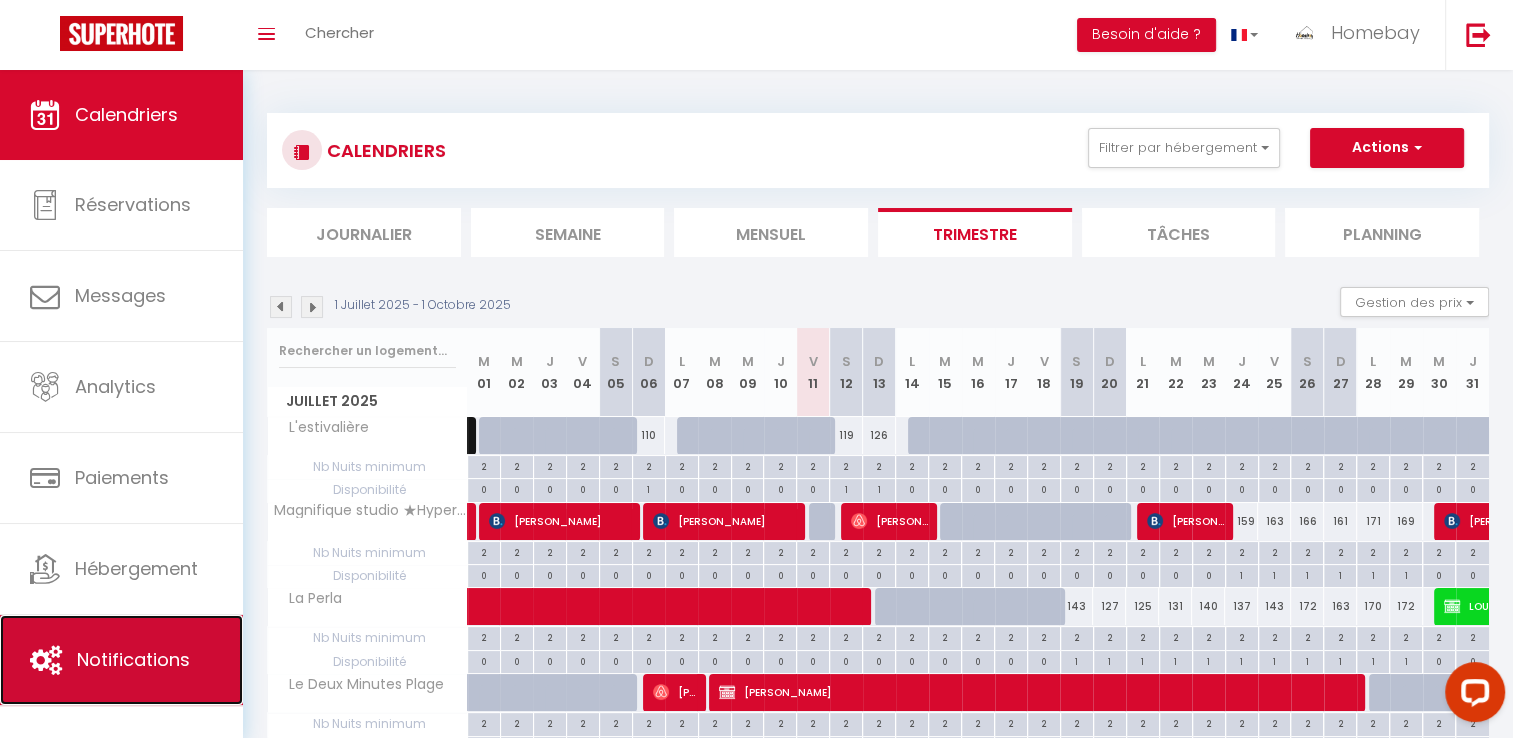 click on "Notifications" at bounding box center [121, 660] 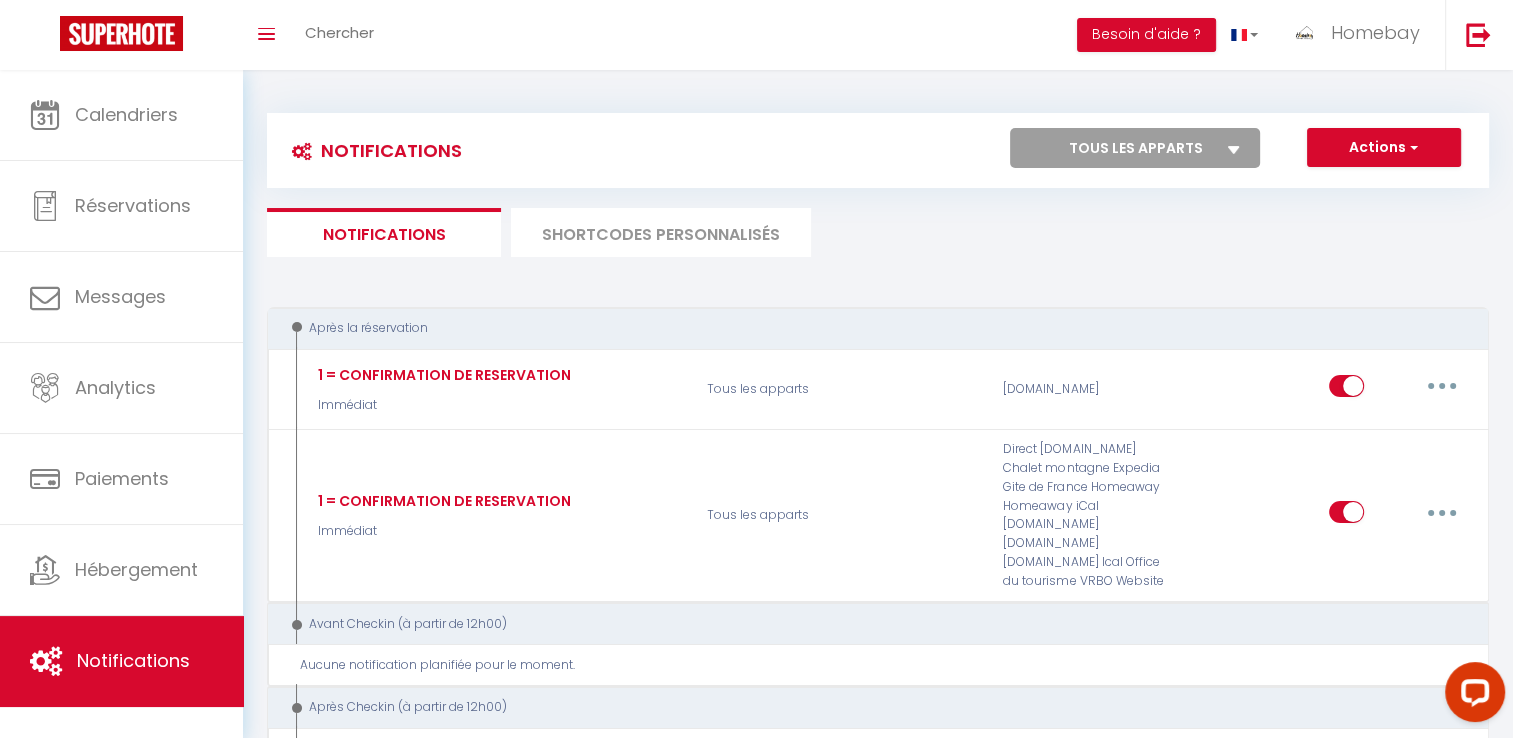 click on "SHORTCODES PERSONNALISÉS" at bounding box center [661, 232] 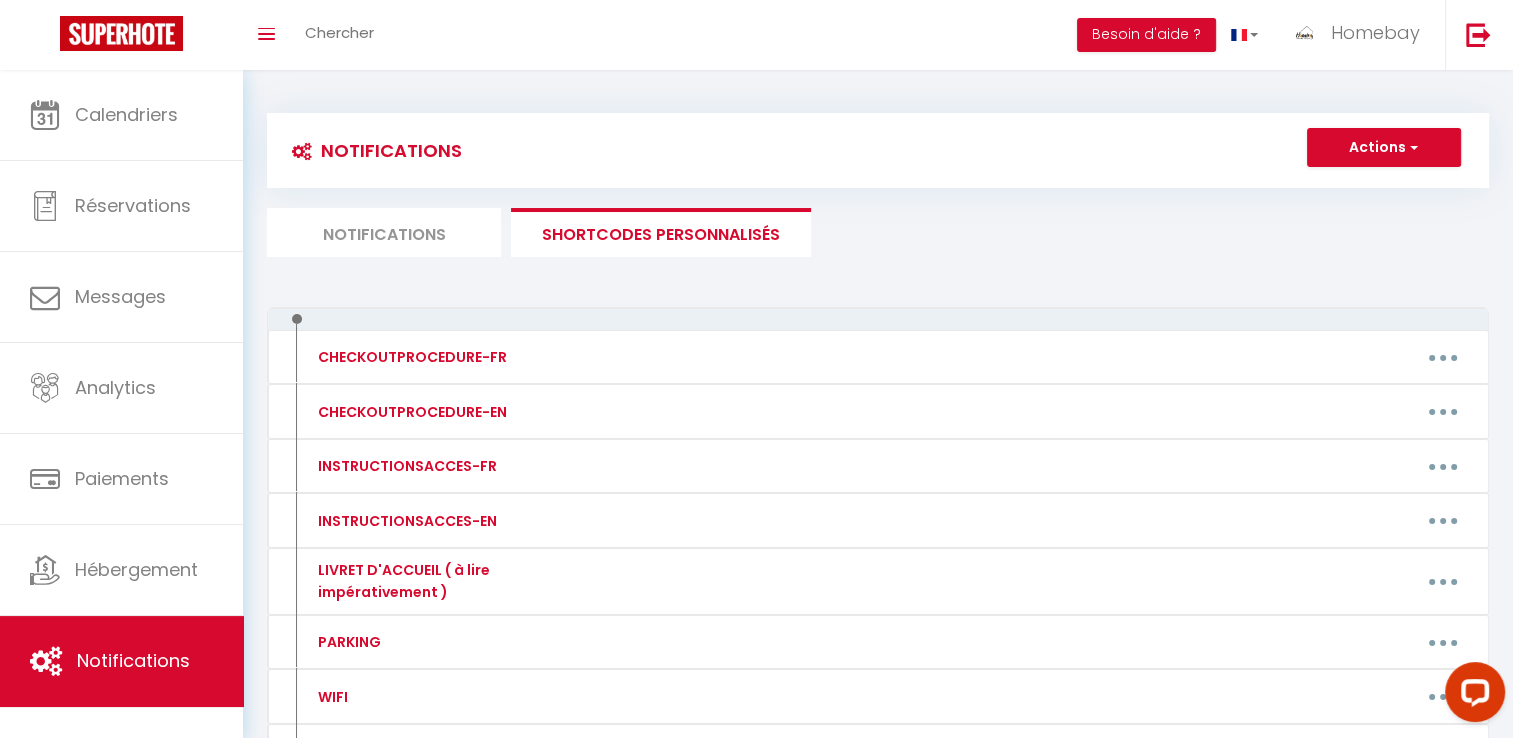 click on "Notifications" at bounding box center [384, 232] 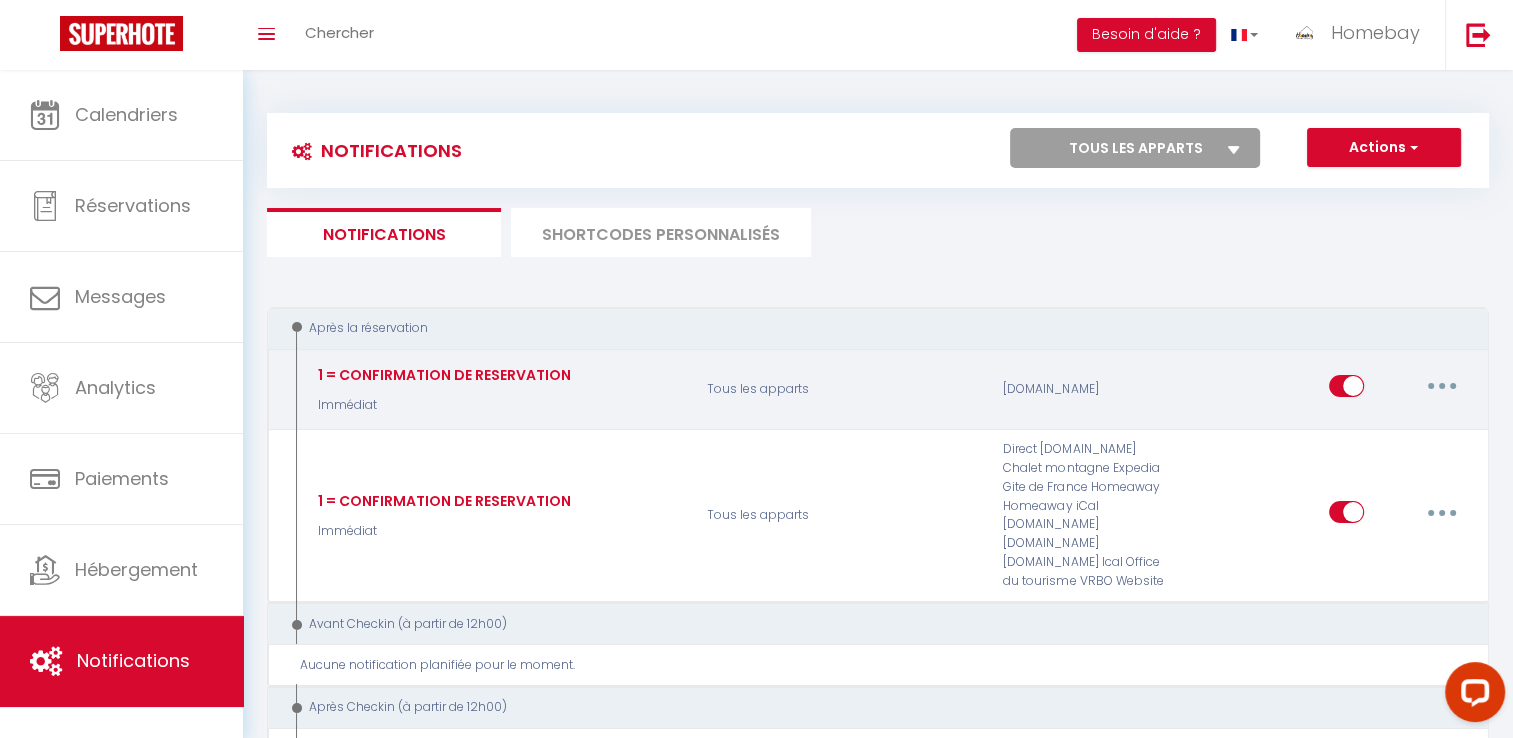 click at bounding box center (1442, 386) 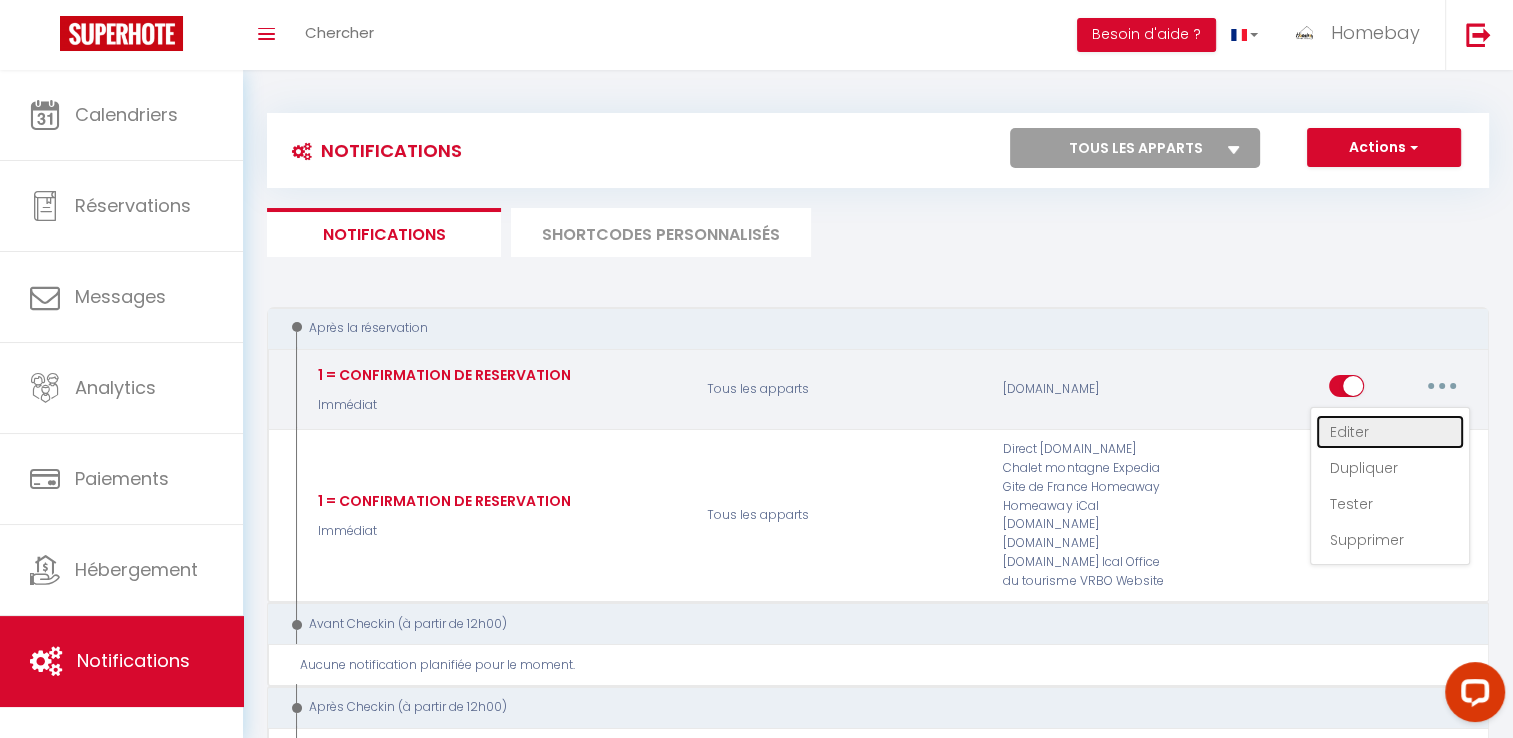 click on "Editer" at bounding box center [1390, 432] 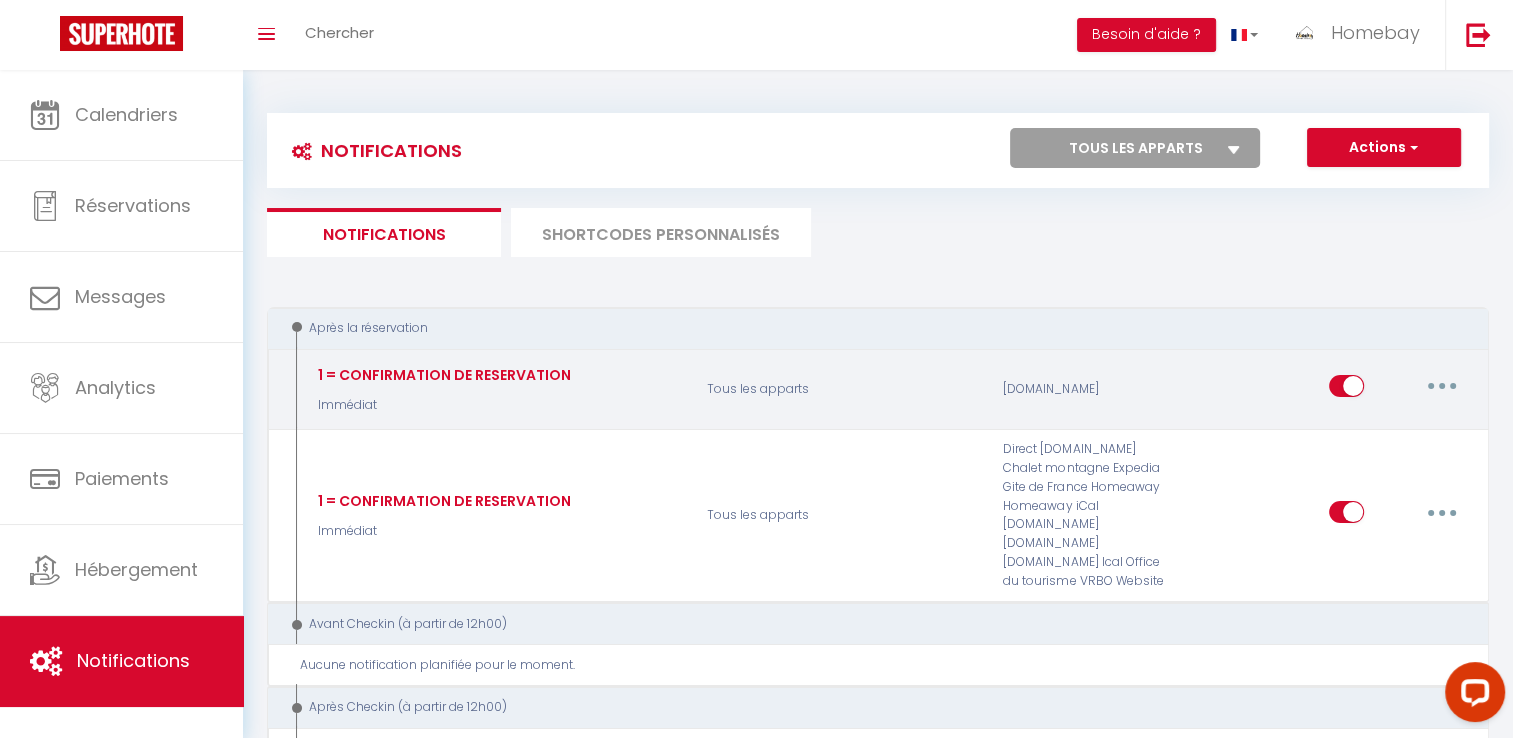 type on "1 = CONFIRMATION DE RESERVATION" 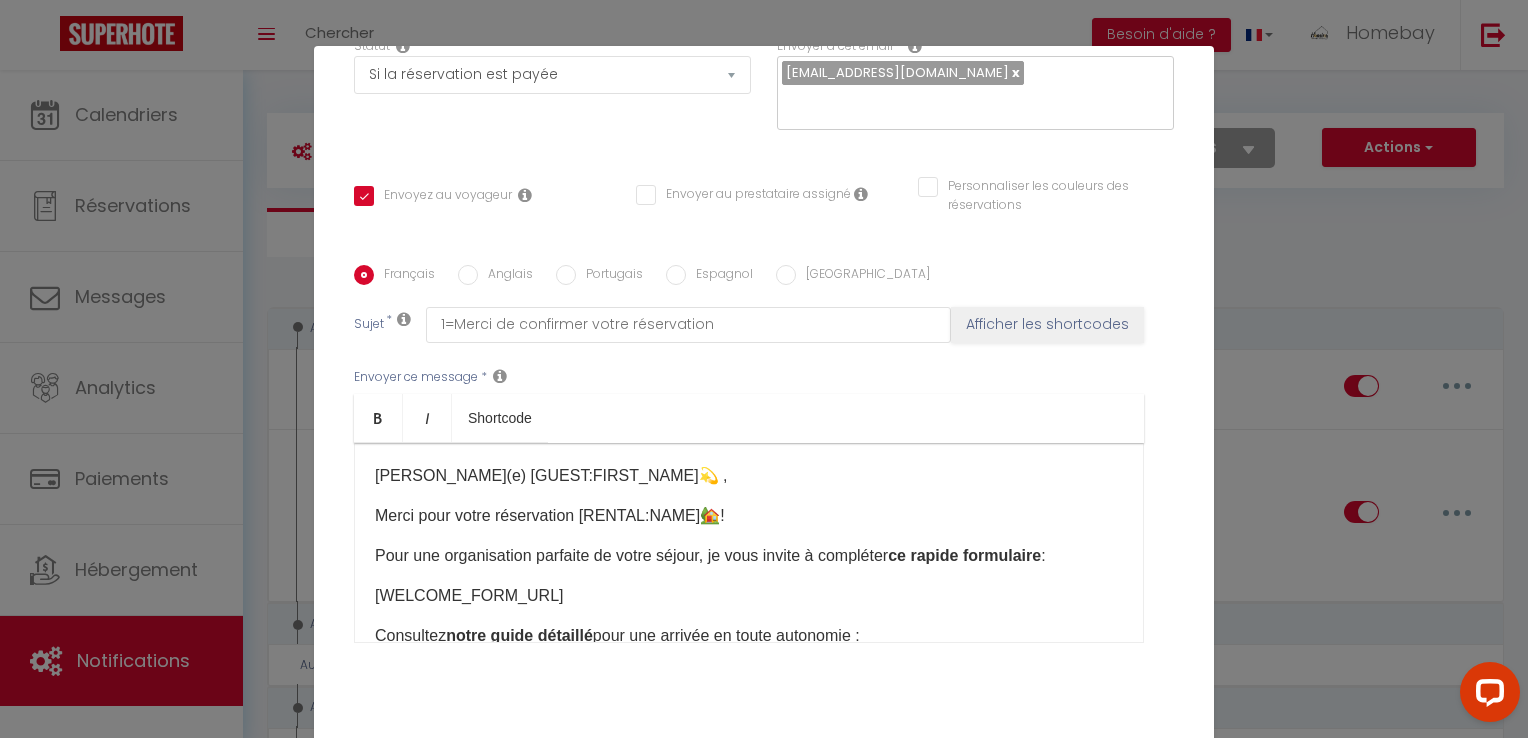 scroll, scrollTop: 352, scrollLeft: 0, axis: vertical 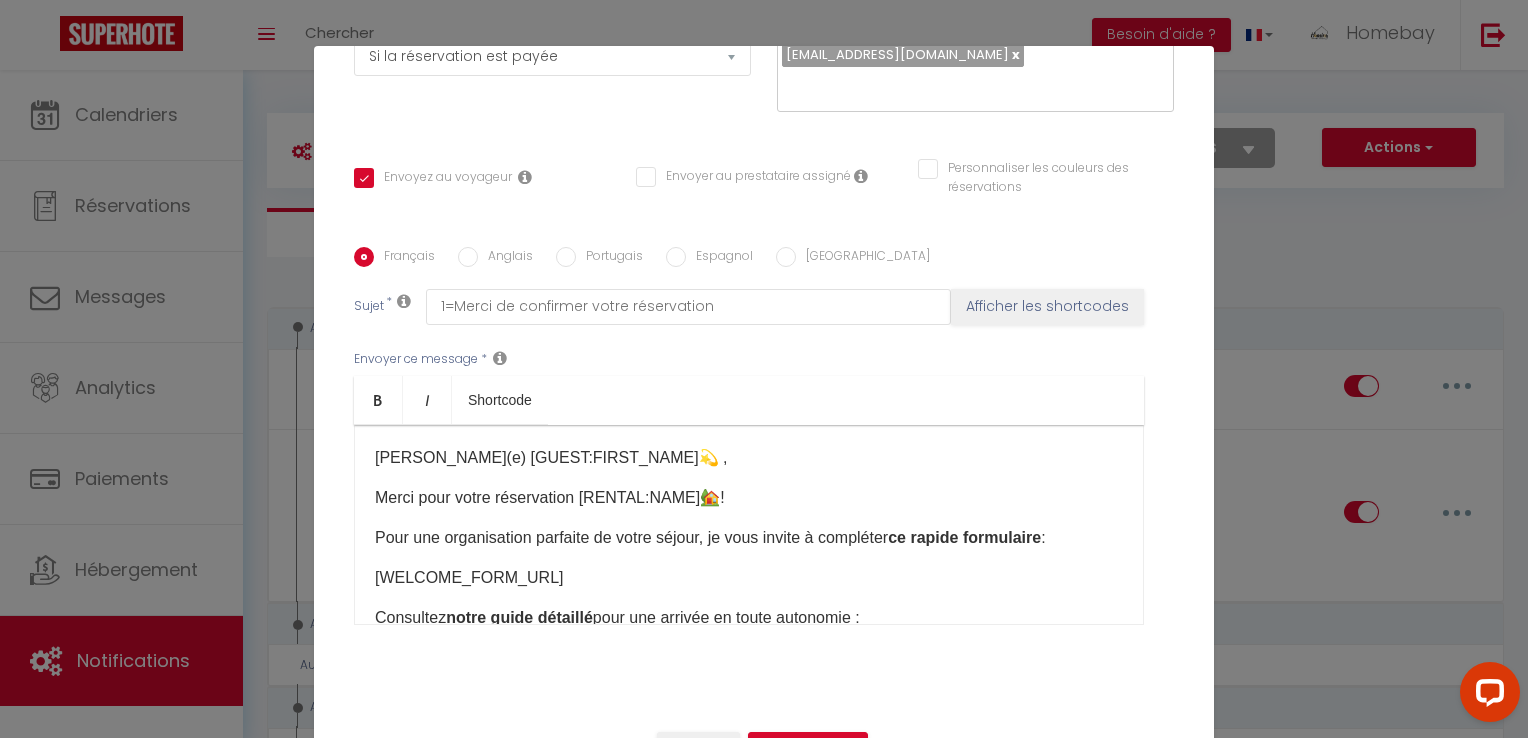 click on "[WELCOME_FORM_URL]" at bounding box center [749, 578] 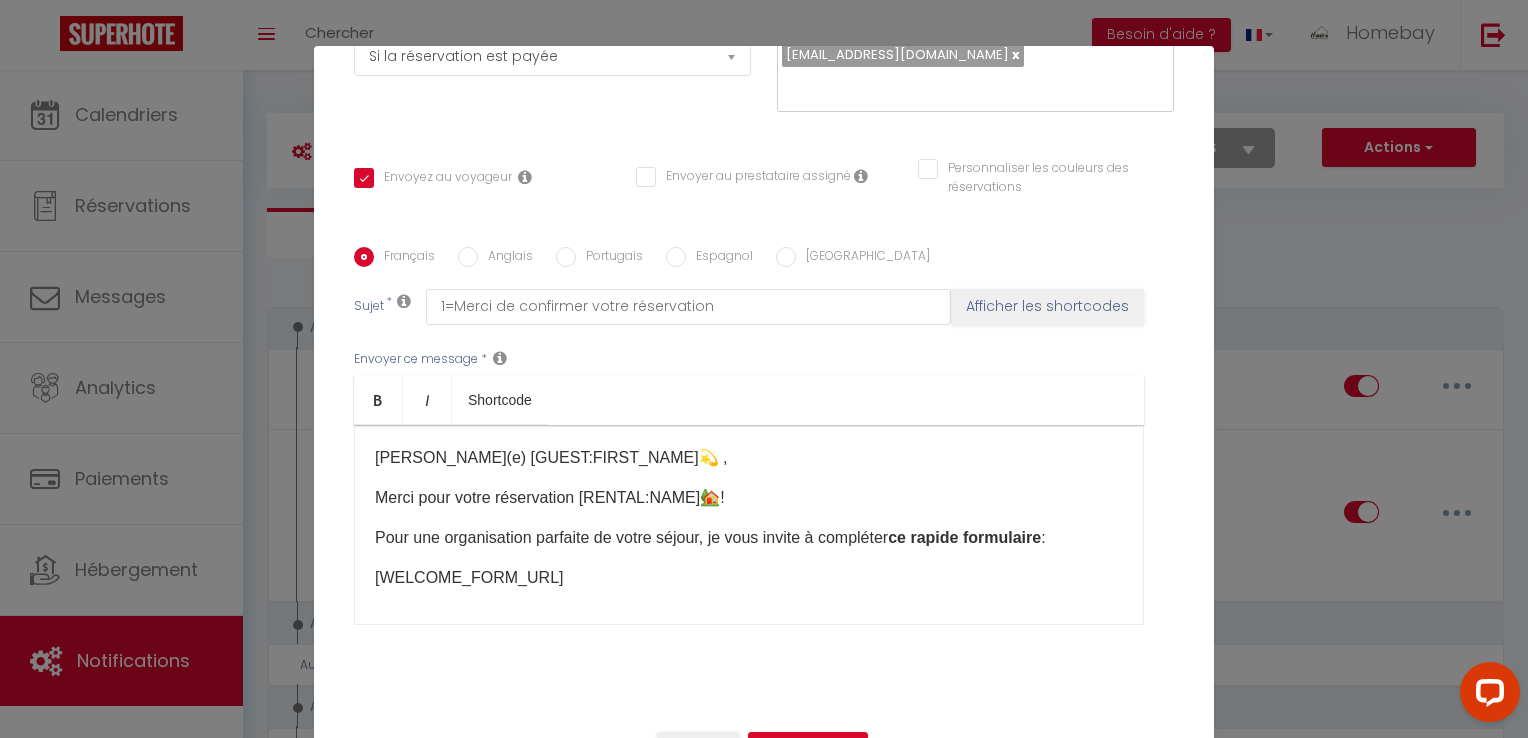 scroll, scrollTop: 3, scrollLeft: 0, axis: vertical 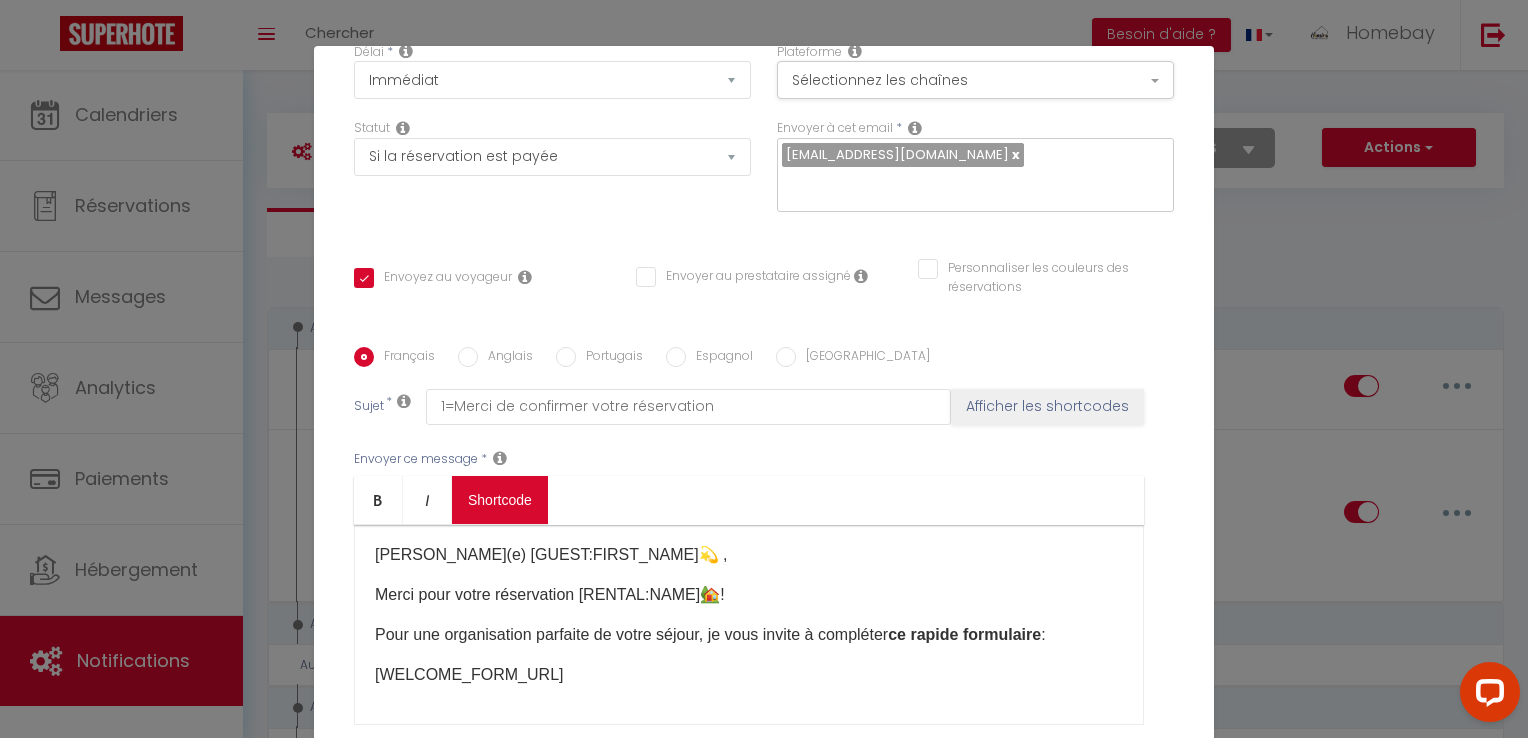 click on "Coaching SuperHote ce soir à 18h00, pour participer:  [URL][DOMAIN_NAME][SECURITY_DATA]   ×     Toggle navigation       Toggle Search     Toggle menubar     Chercher   BUTTON
Besoin d'aide ?
Homebay   Paramètres        Équipe     Résultat de la recherche   Aucun résultat     Calendriers     Réservations     Messages     Analytics      Paiements     Hébergement     Notifications                 Résultat de la recherche   Id   Appart   Voyageur    Checkin   Checkout   Nuits   Pers.   Plateforme   Statut     Résultat de la recherche   Aucun résultat          Notifications
Actions
Nouvelle Notification    Exporter    Importer    Tous les apparts    Le président La Sérénade Le Frais Jus Azur Élégance,  piscine & plages L'estivalière Magnifique studio ★Hypercentre★Trains★Plages 🏖 ☀️ 🏝 La Perla Le Deux Minutes Plage Le Franklin" at bounding box center (764, 1699) 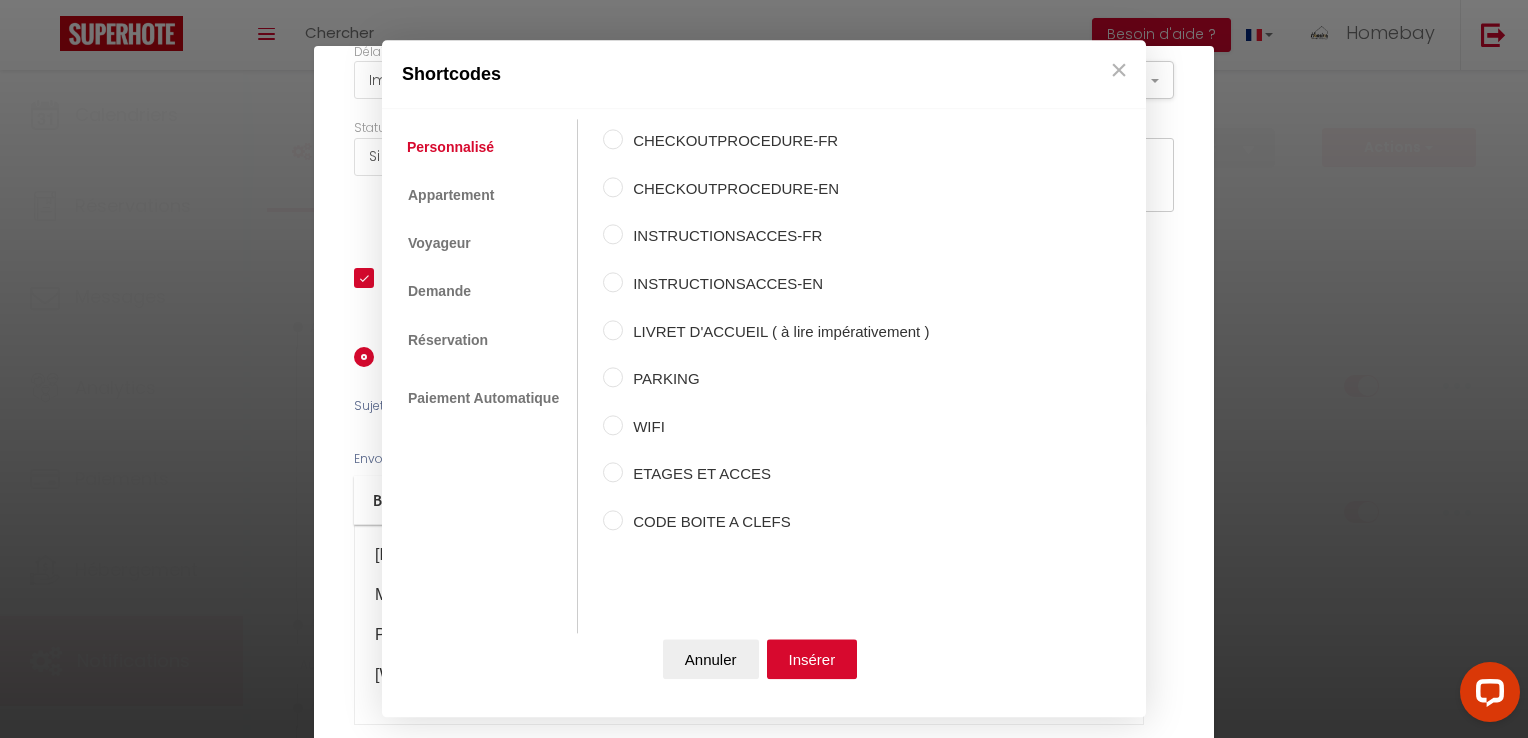 click on "CODE BOITE A CLEFS" at bounding box center [776, 522] 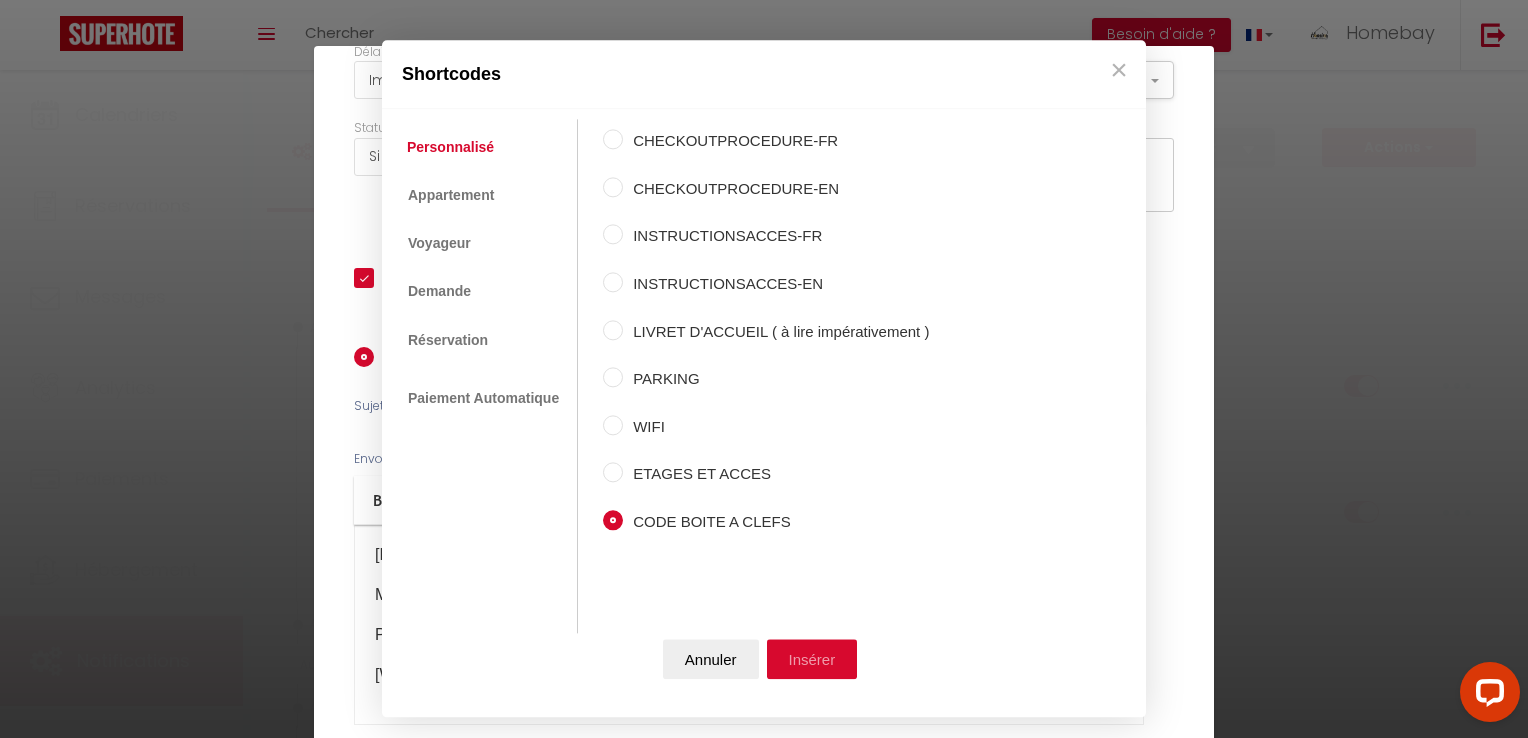 click on "Insérer" at bounding box center (812, 660) 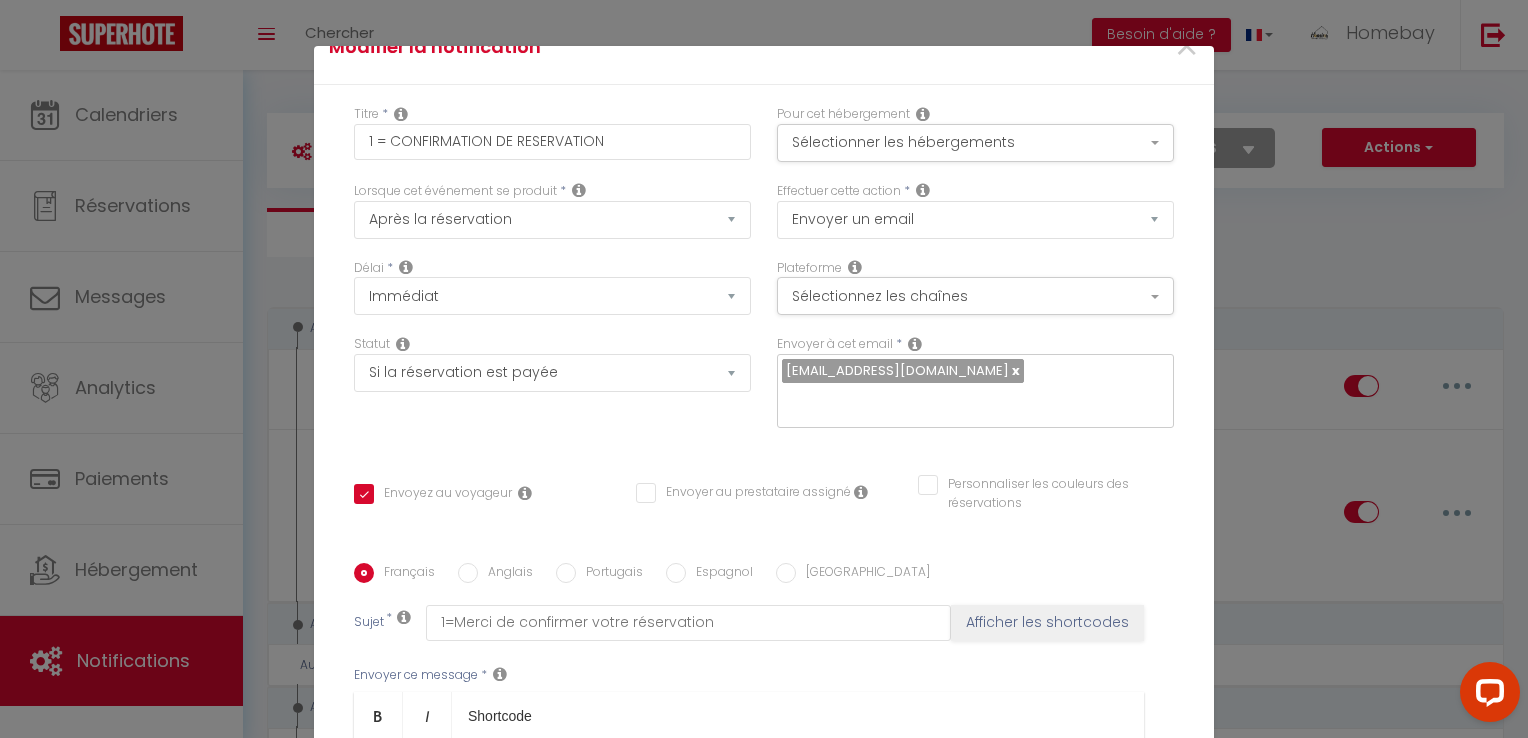 scroll, scrollTop: 0, scrollLeft: 0, axis: both 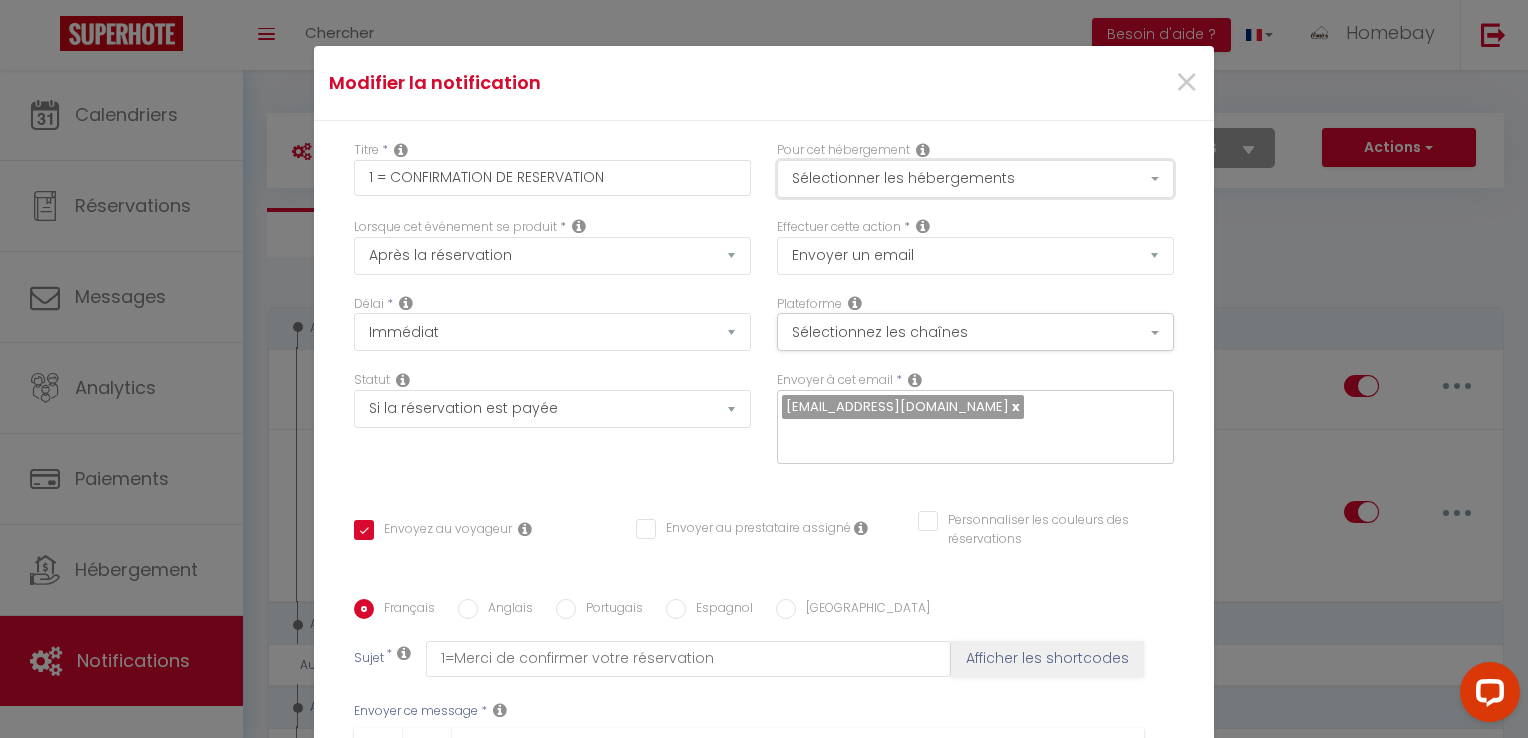 click on "Sélectionner les hébergements" at bounding box center [975, 179] 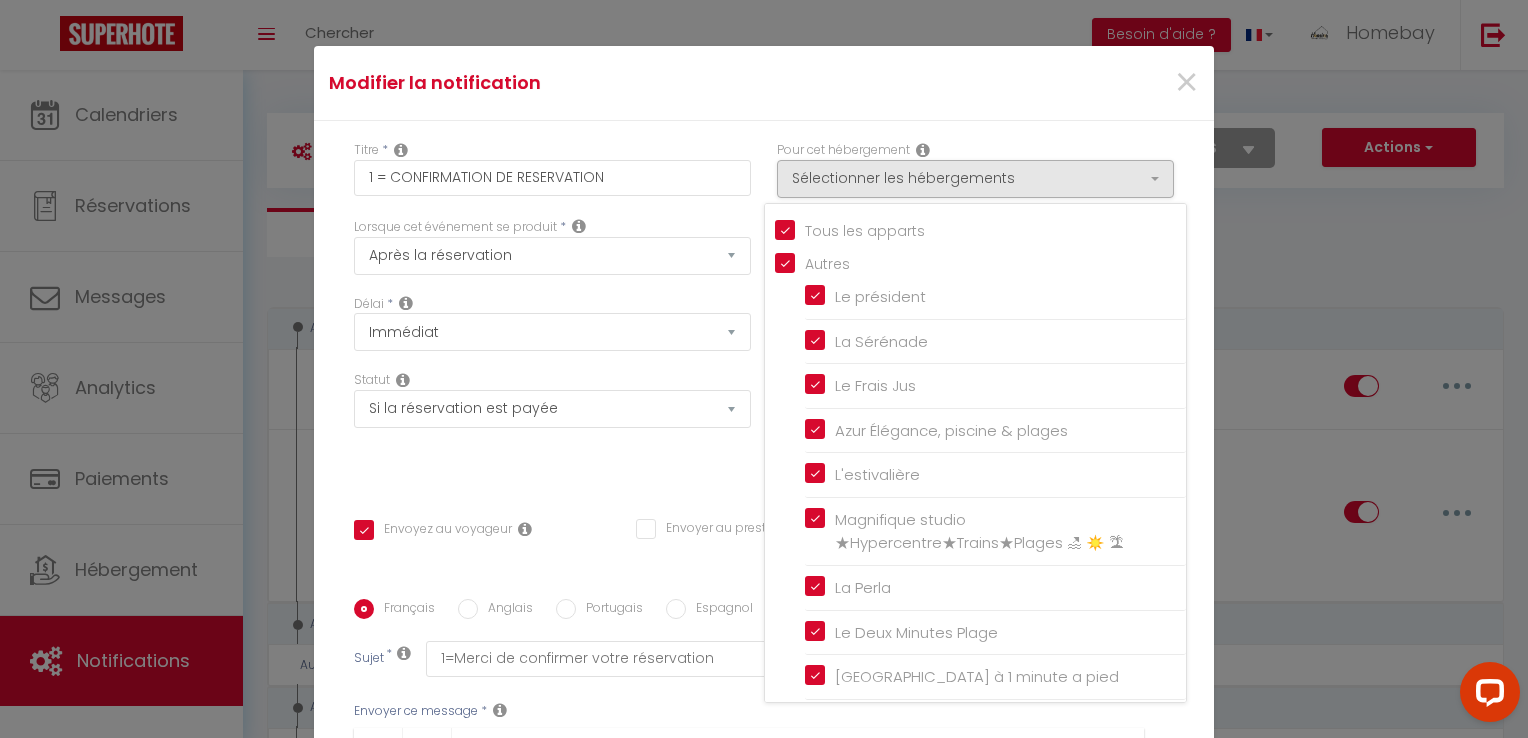 click on "×" at bounding box center (1062, 83) 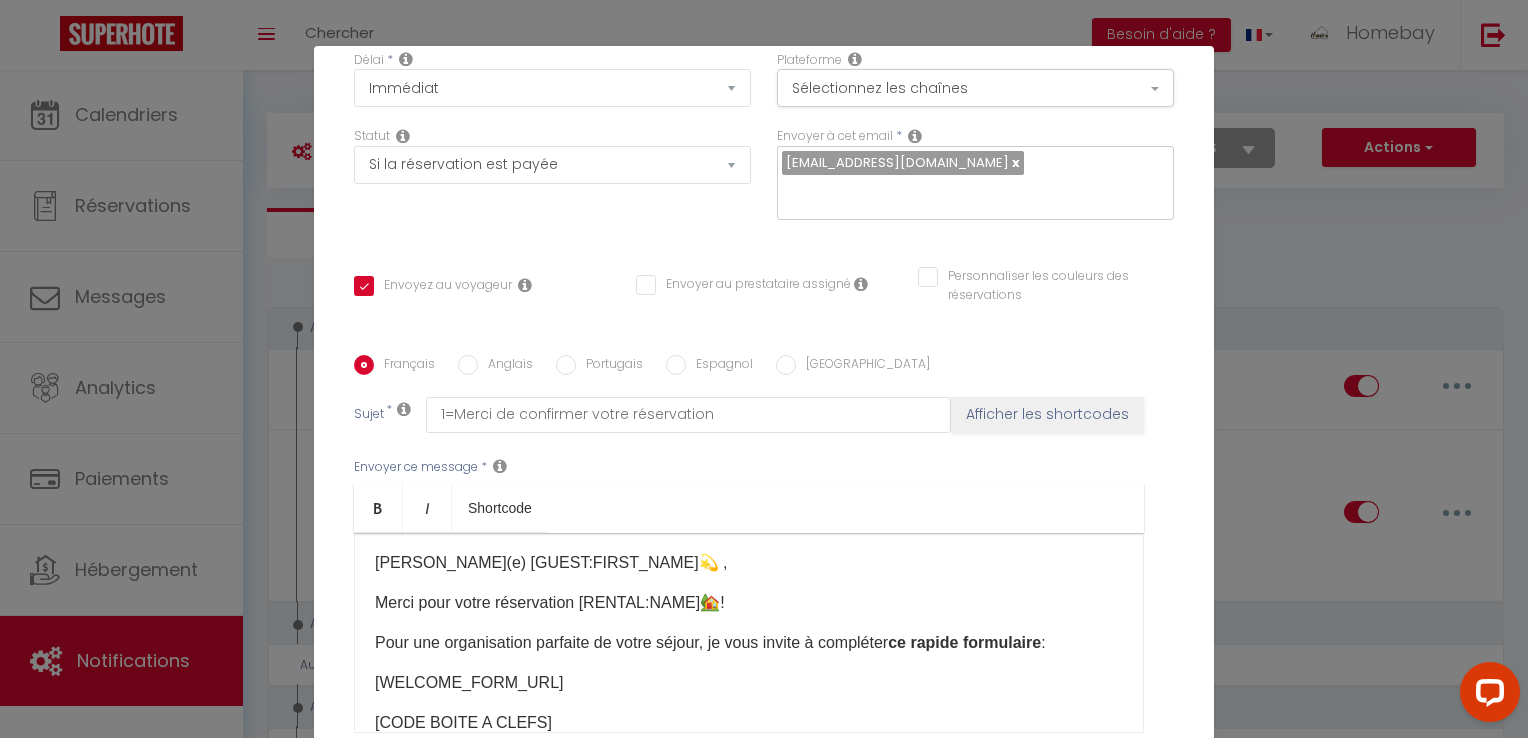 scroll, scrollTop: 352, scrollLeft: 0, axis: vertical 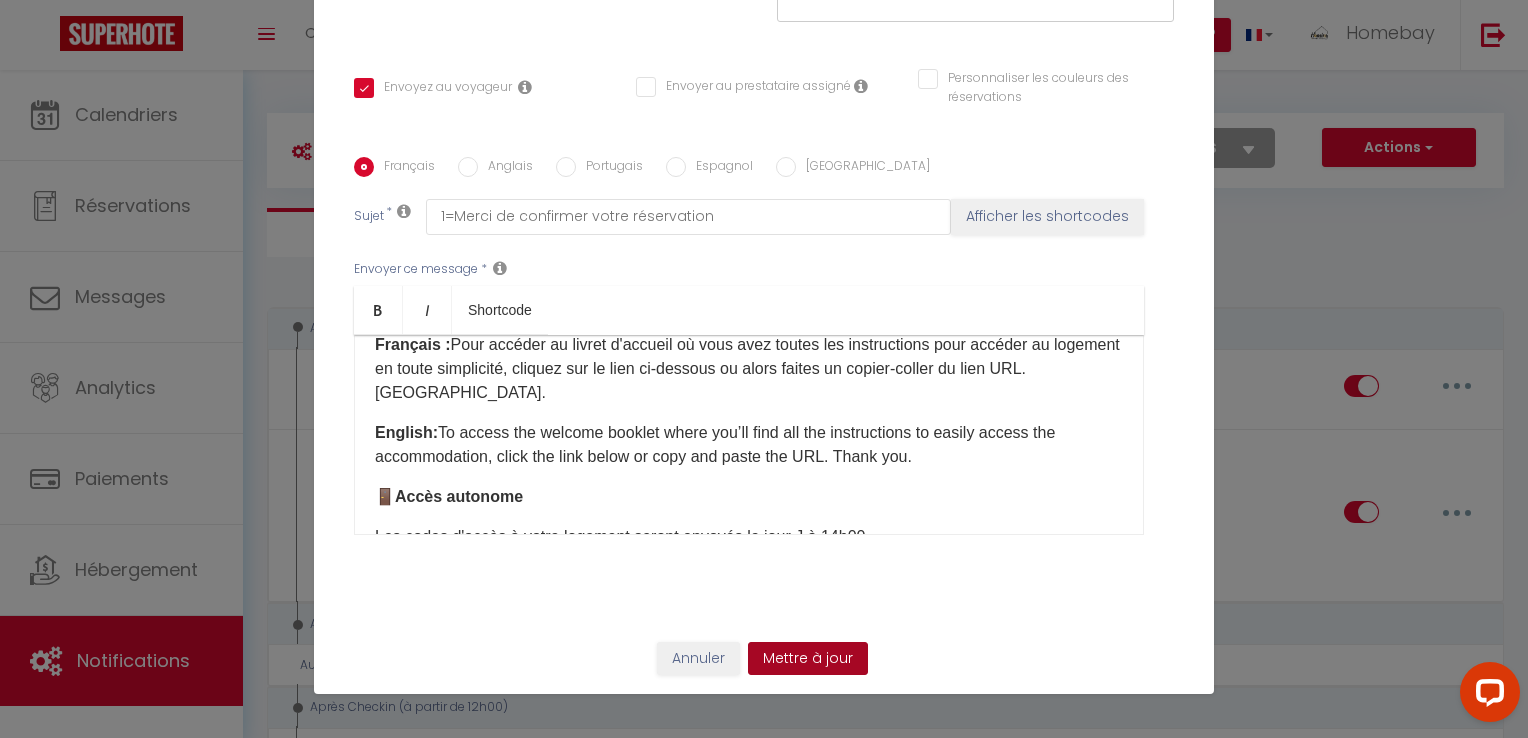 click on "Mettre à jour" at bounding box center (808, 659) 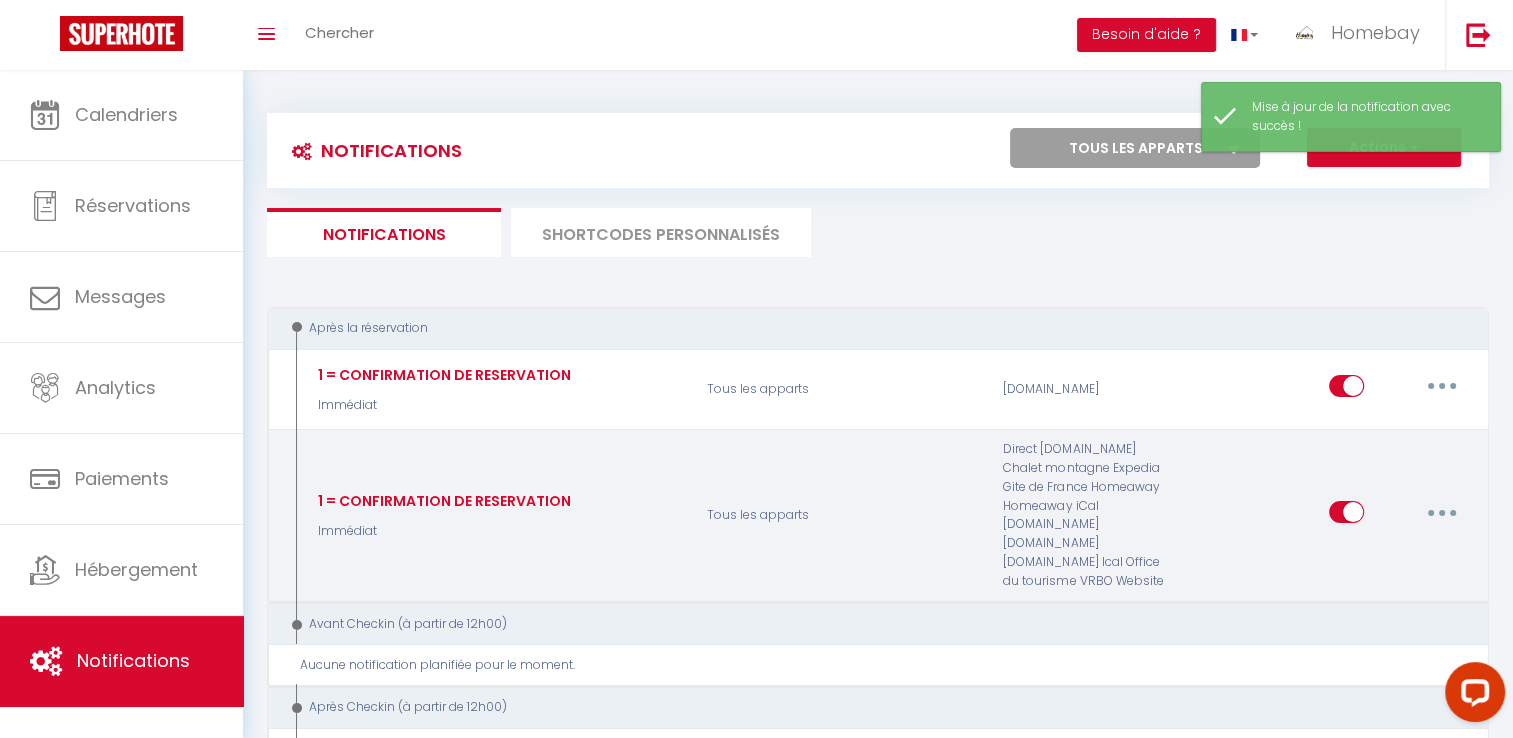 click at bounding box center [1442, 512] 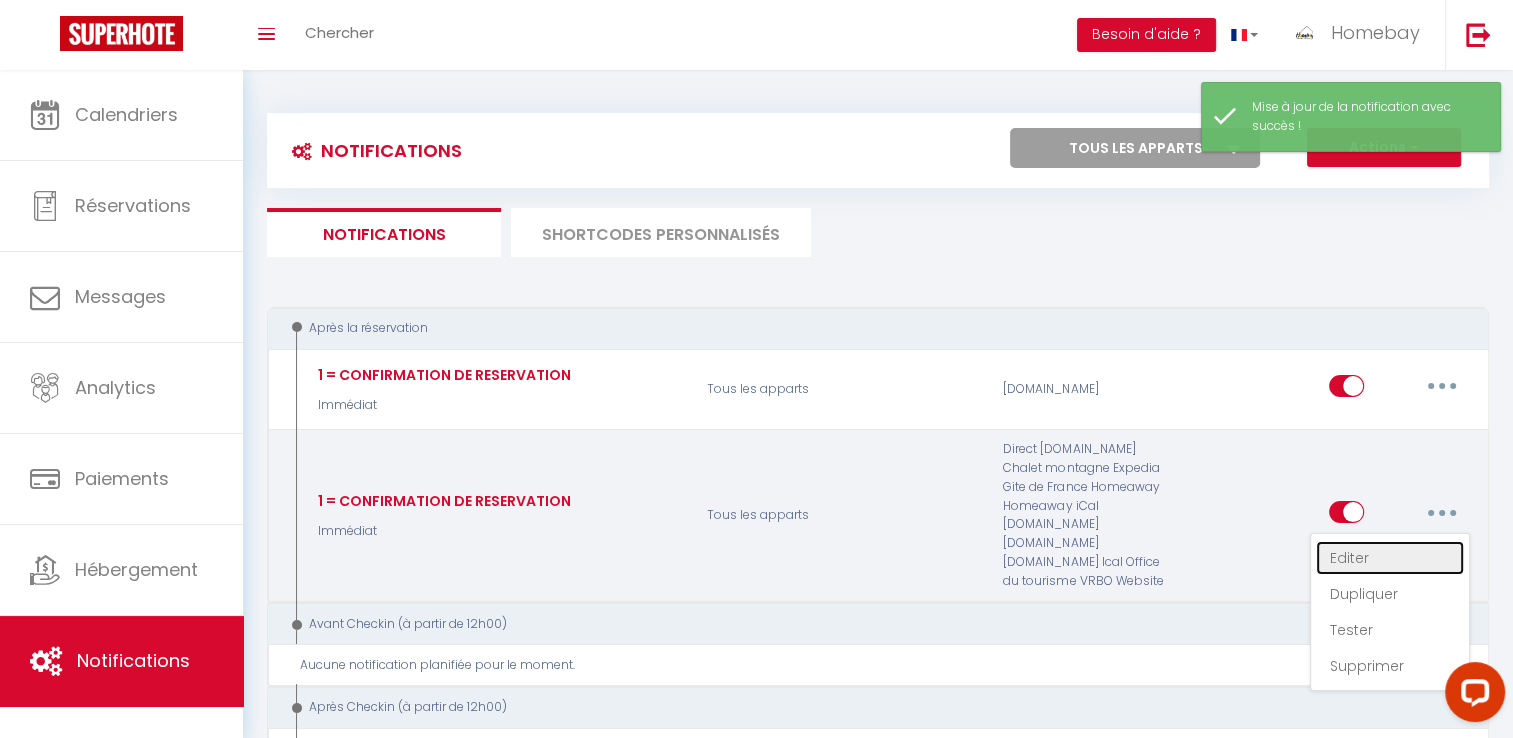click on "Editer" at bounding box center [1390, 558] 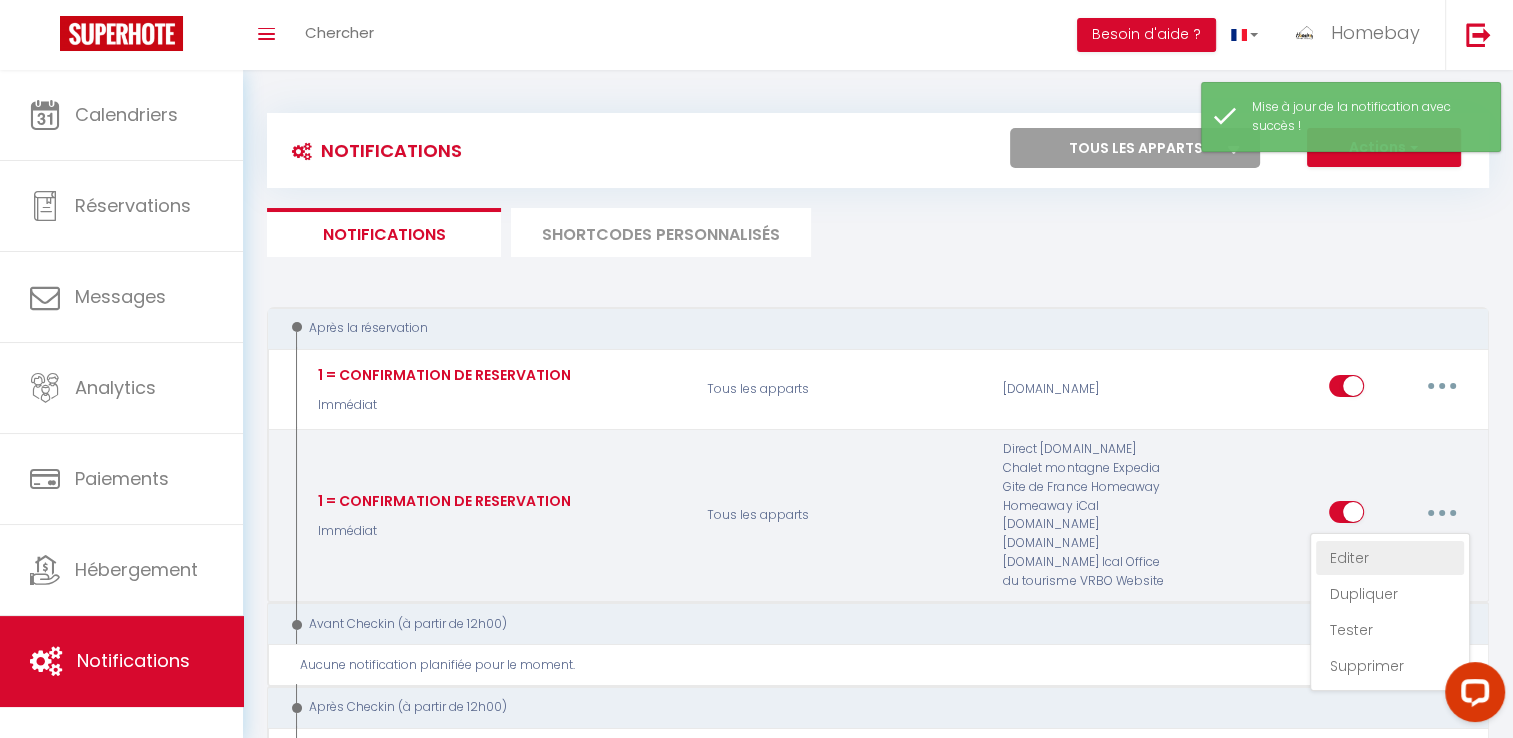 select on "if_booking_is_paid" 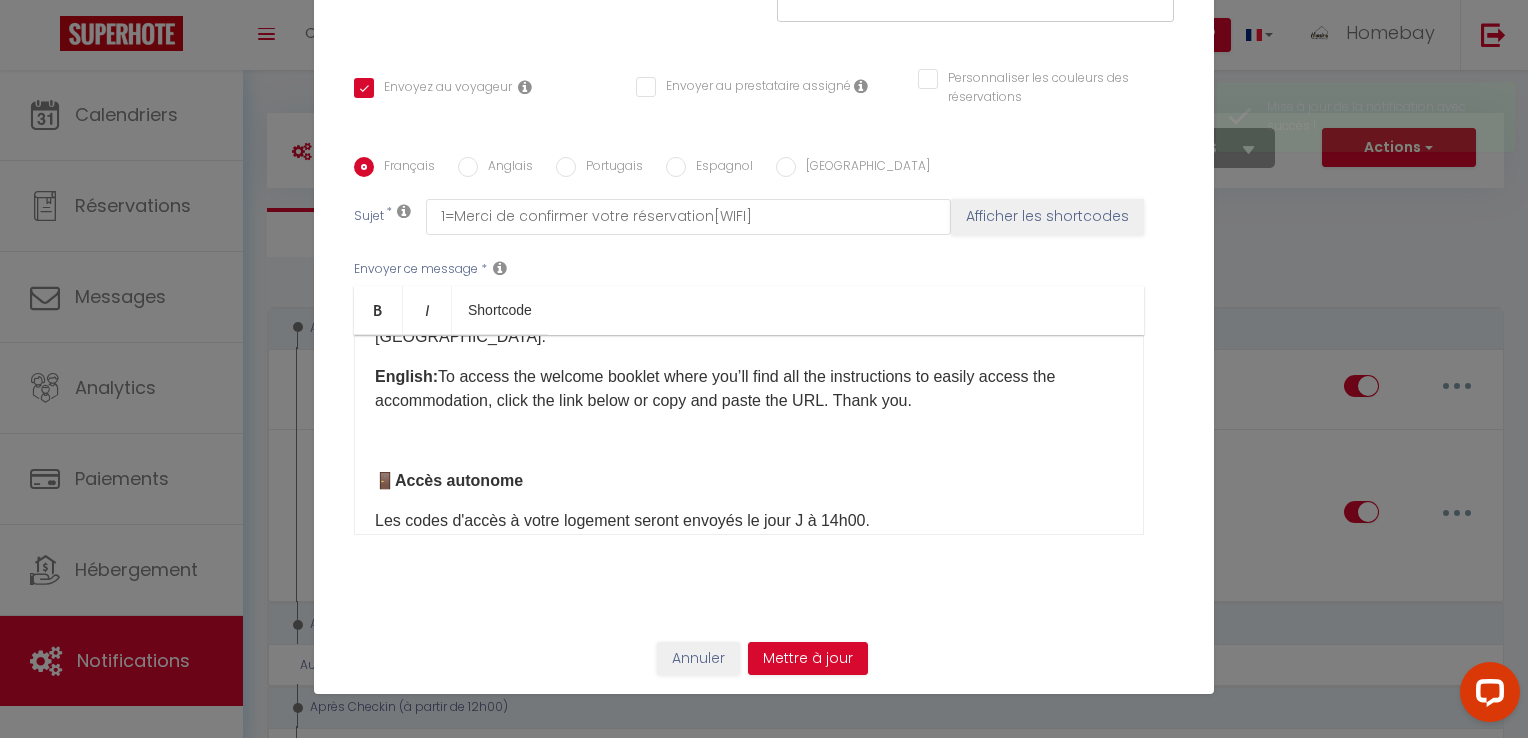 click at bounding box center [749, 441] 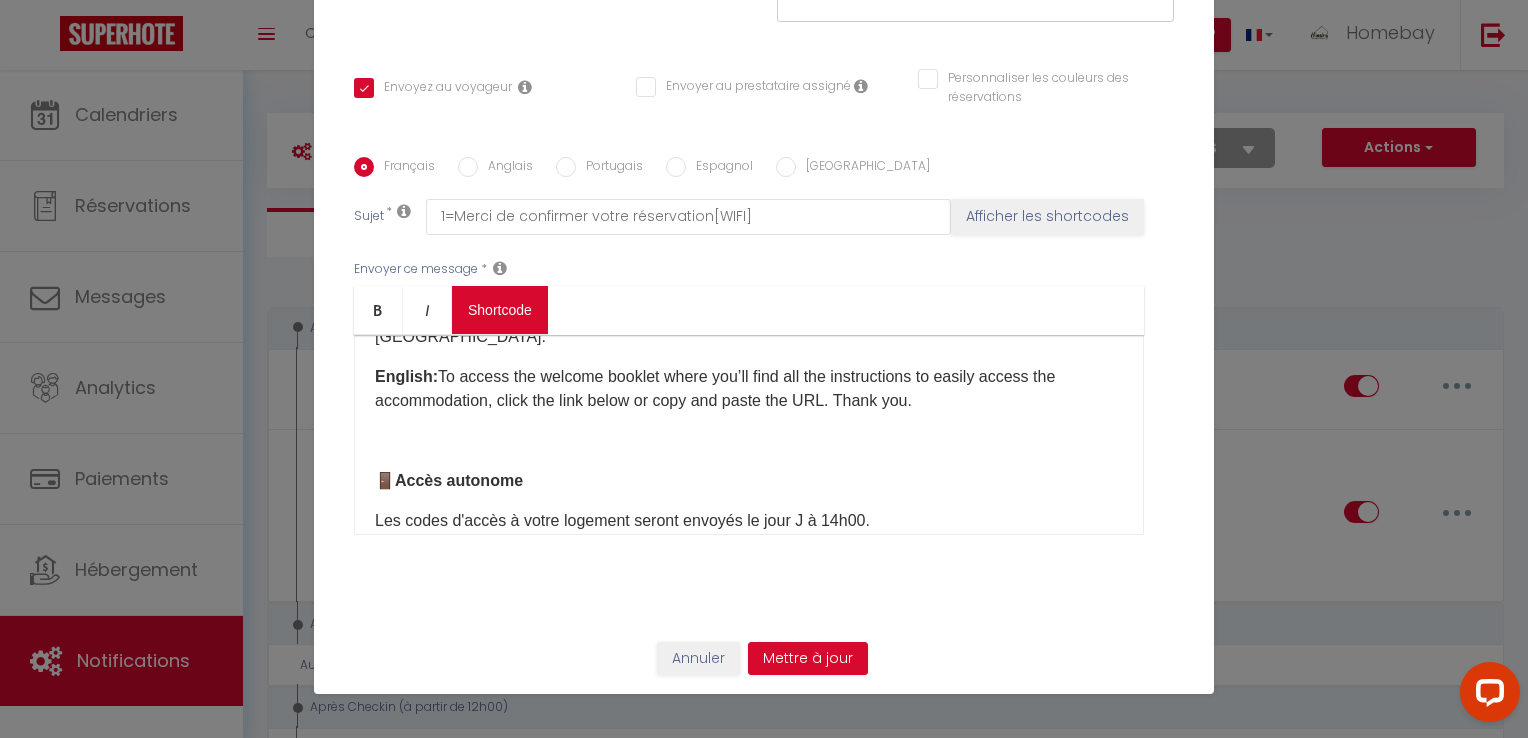 click on "Coaching SuperHote ce soir à 18h00, pour participer:  [URL][DOMAIN_NAME][SECURITY_DATA]   ×     Toggle navigation       Toggle Search     Toggle menubar     Chercher   BUTTON
Besoin d'aide ?
Homebay   Paramètres        Équipe     Résultat de la recherche   Aucun résultat     Calendriers     Réservations     Messages     Analytics      Paiements     Hébergement     Notifications                 Résultat de la recherche   Id   Appart   Voyageur    Checkin   Checkout   Nuits   Pers.   Plateforme   Statut     Résultat de la recherche   Aucun résultat          Notifications
Actions
Nouvelle Notification    Exporter    Importer    Tous les apparts    Le président La Sérénade Le Frais Jus Azur Élégance,  piscine & plages L'estivalière Magnifique studio ★Hypercentre★Trains★Plages 🏖 ☀️ 🏝 La Perla Le Deux Minutes Plage Le Franklin" at bounding box center [764, 1699] 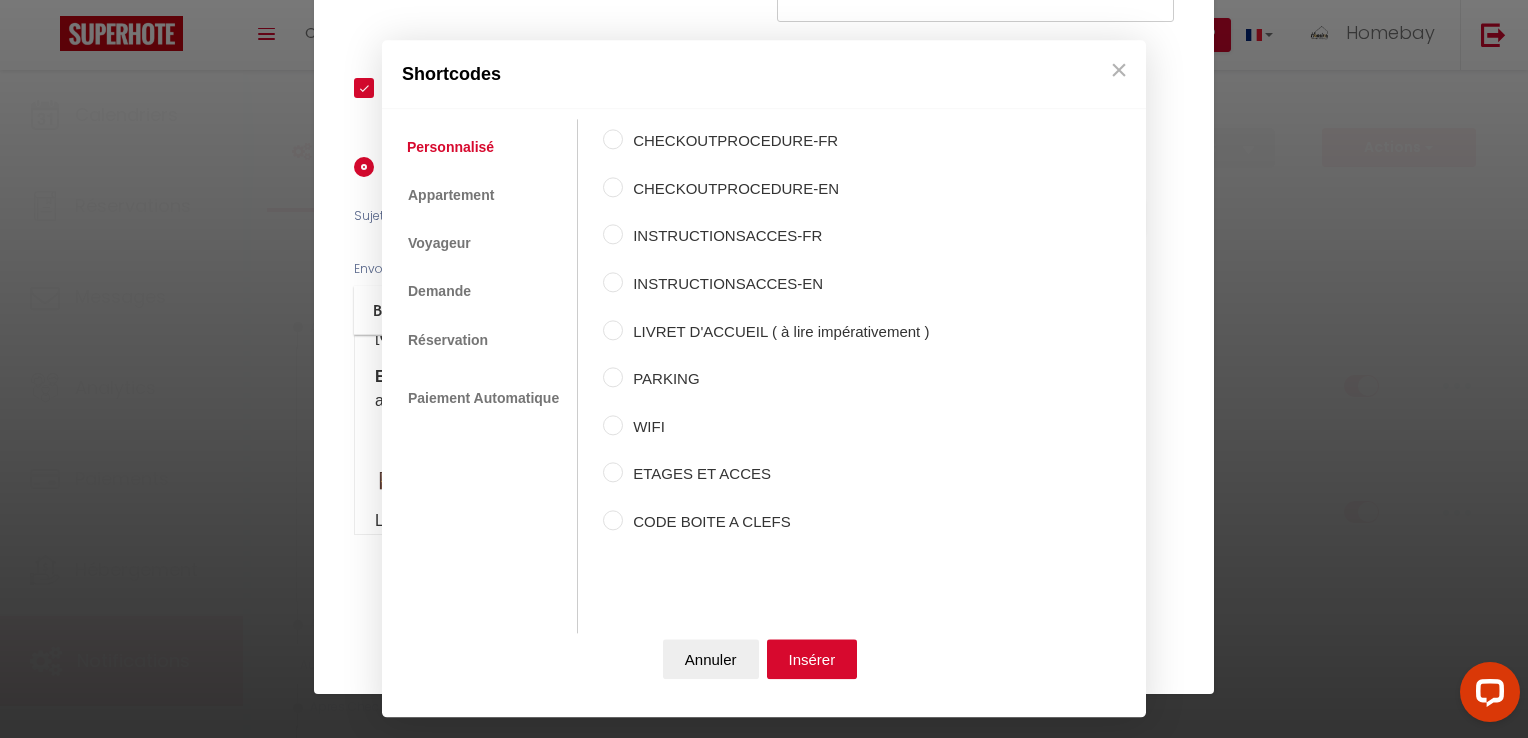 click on "CODE BOITE A CLEFS" at bounding box center (776, 522) 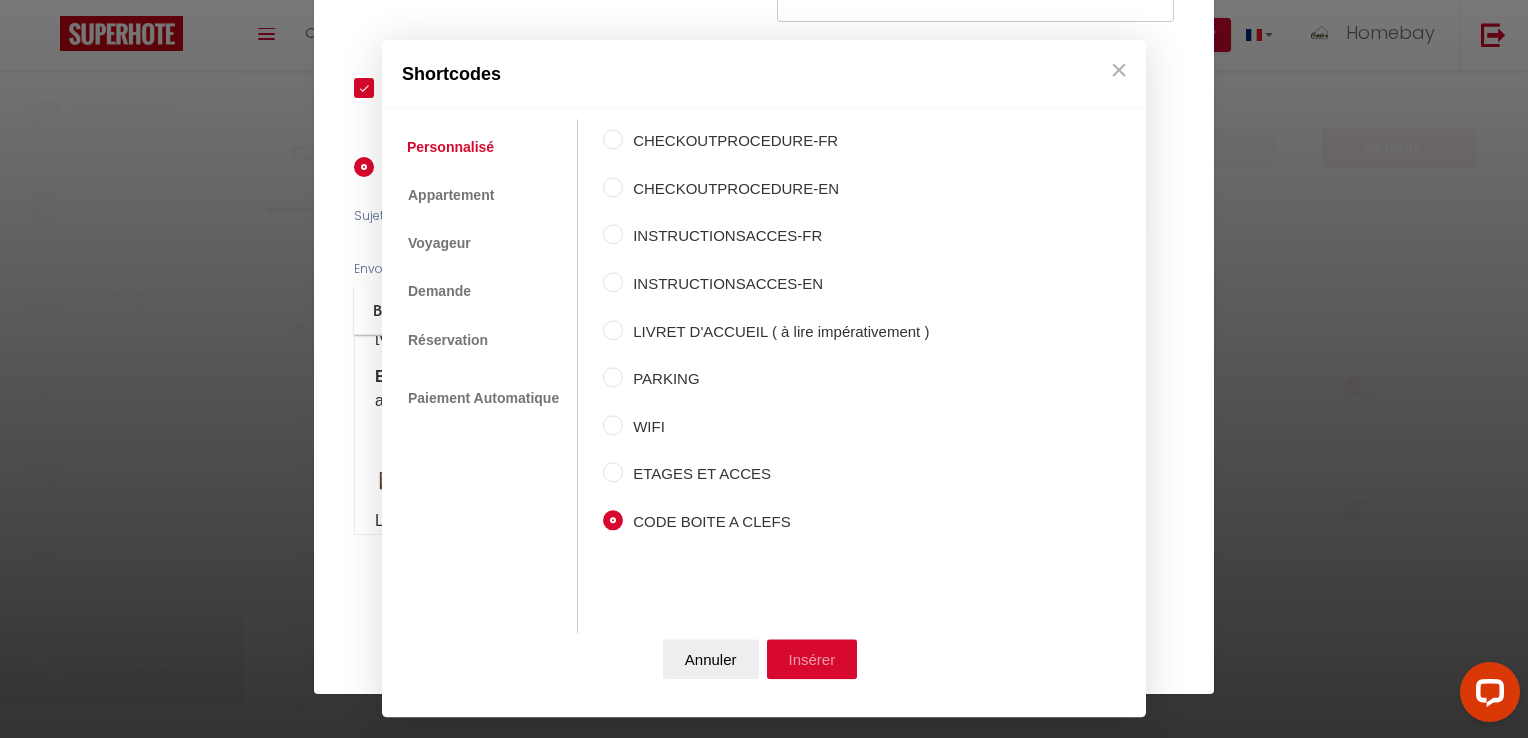 click on "Insérer" at bounding box center [812, 660] 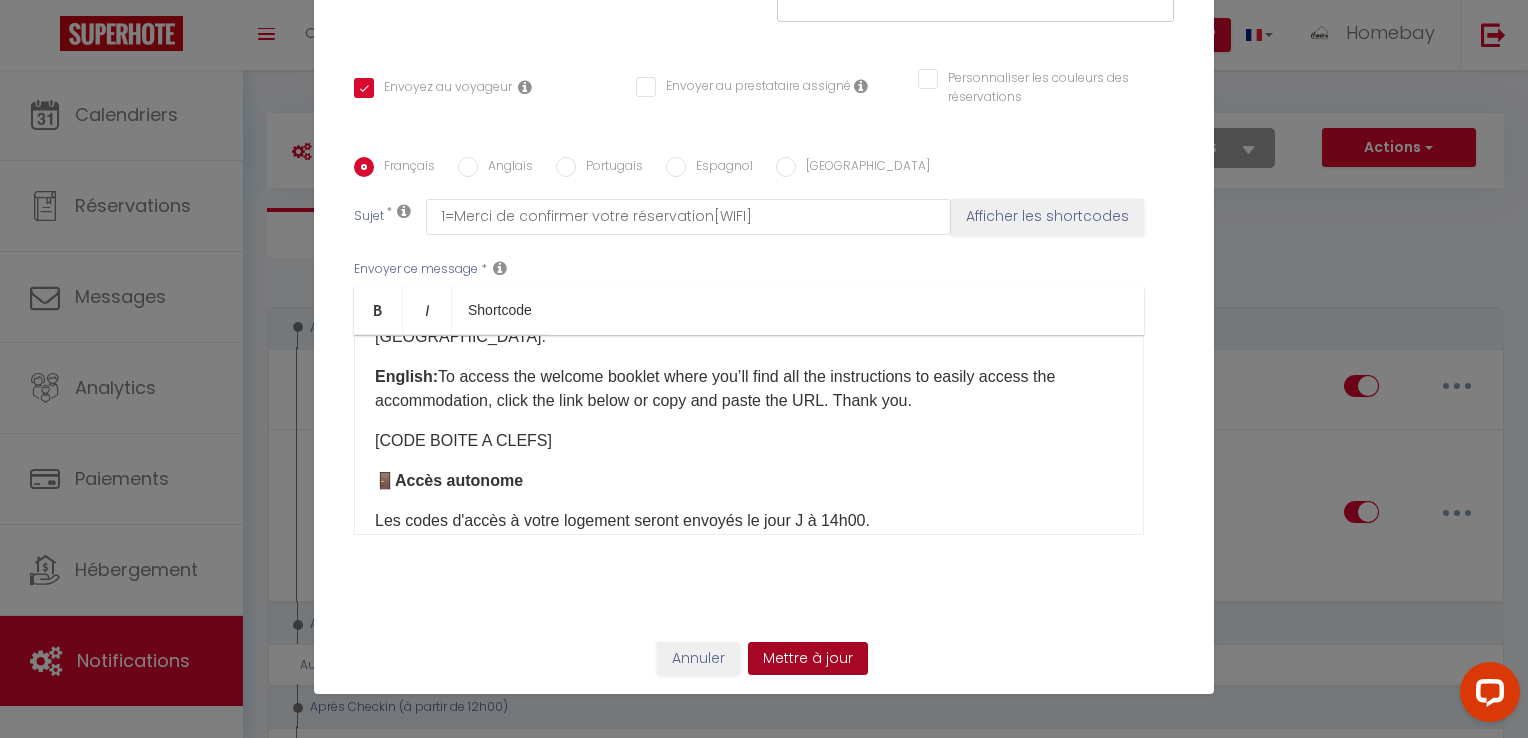 click on "Mettre à jour" at bounding box center [808, 659] 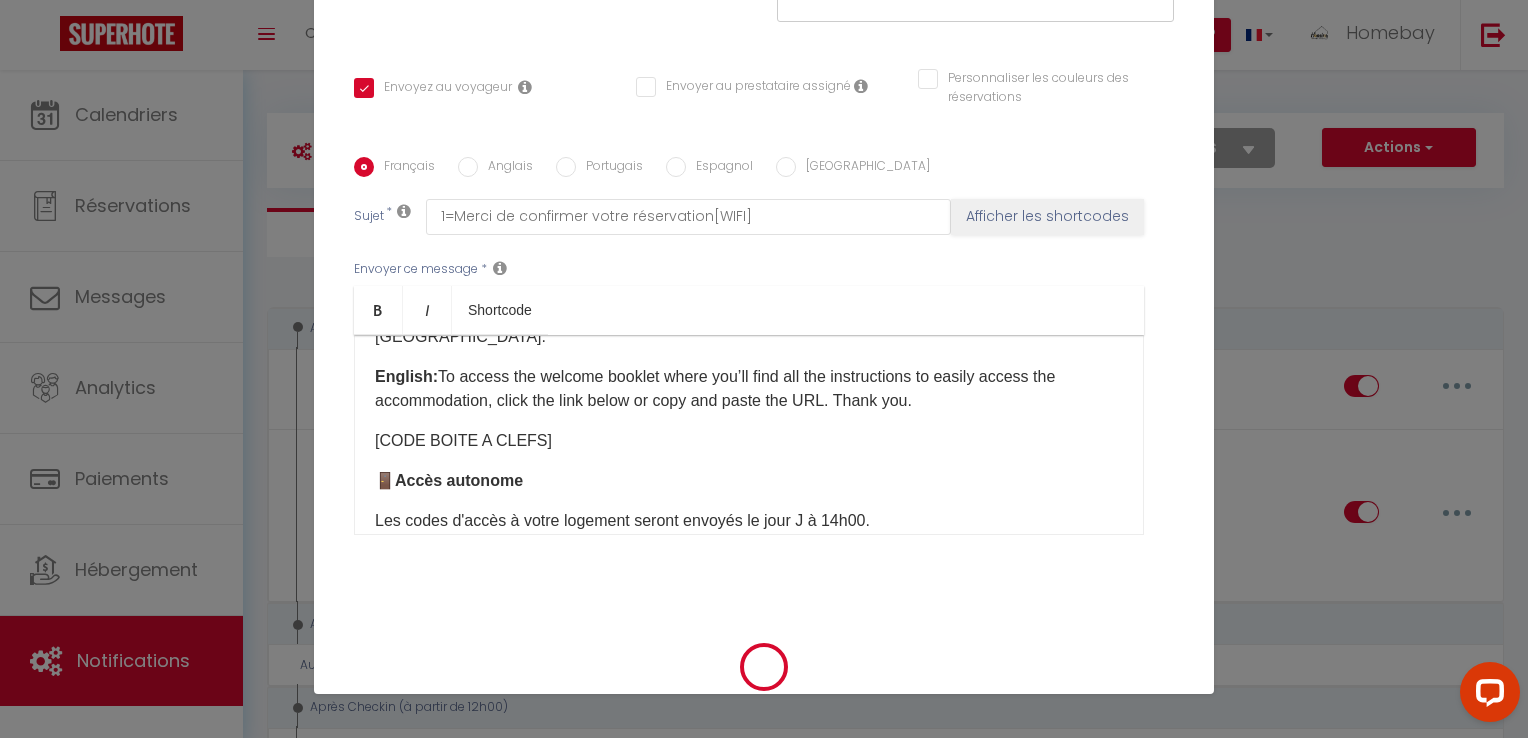 type 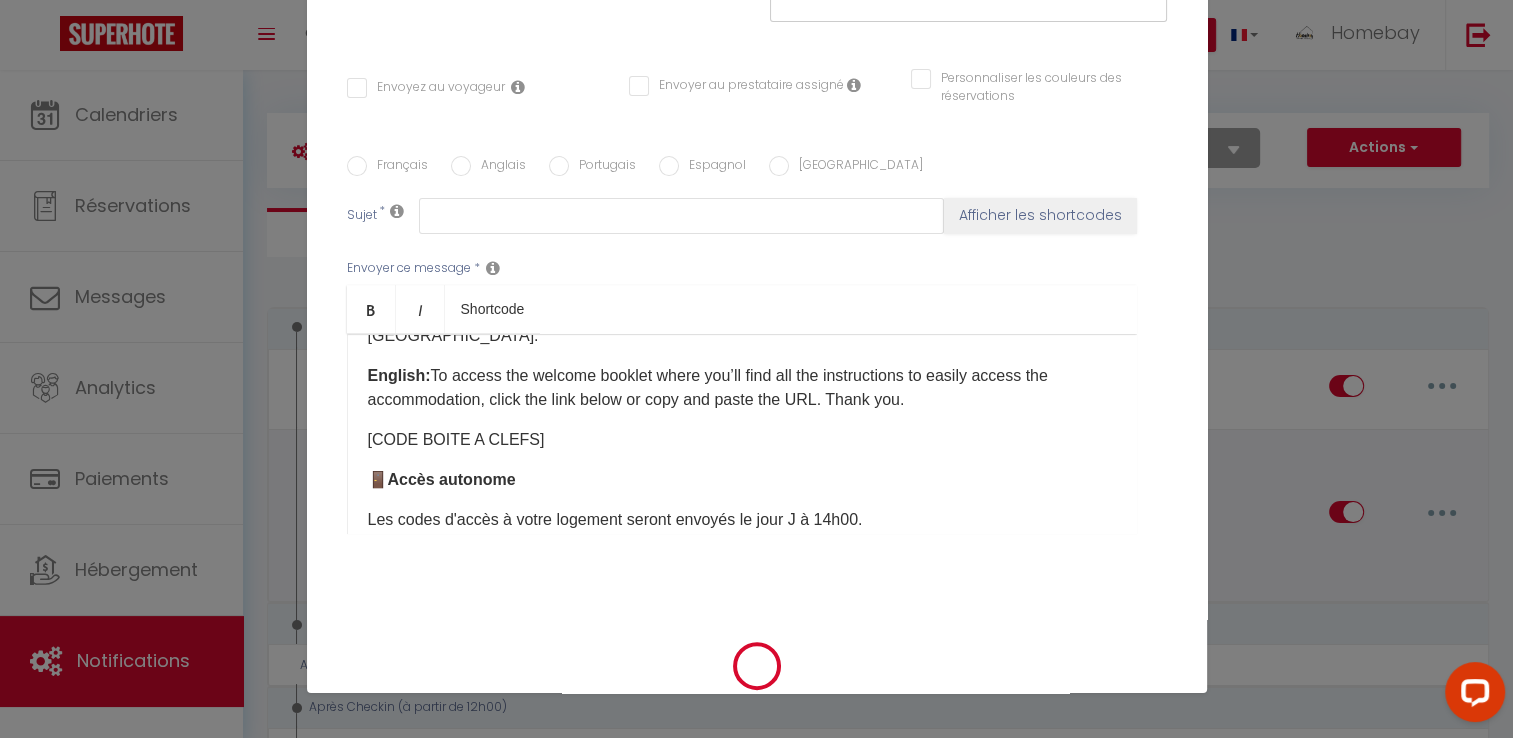 select 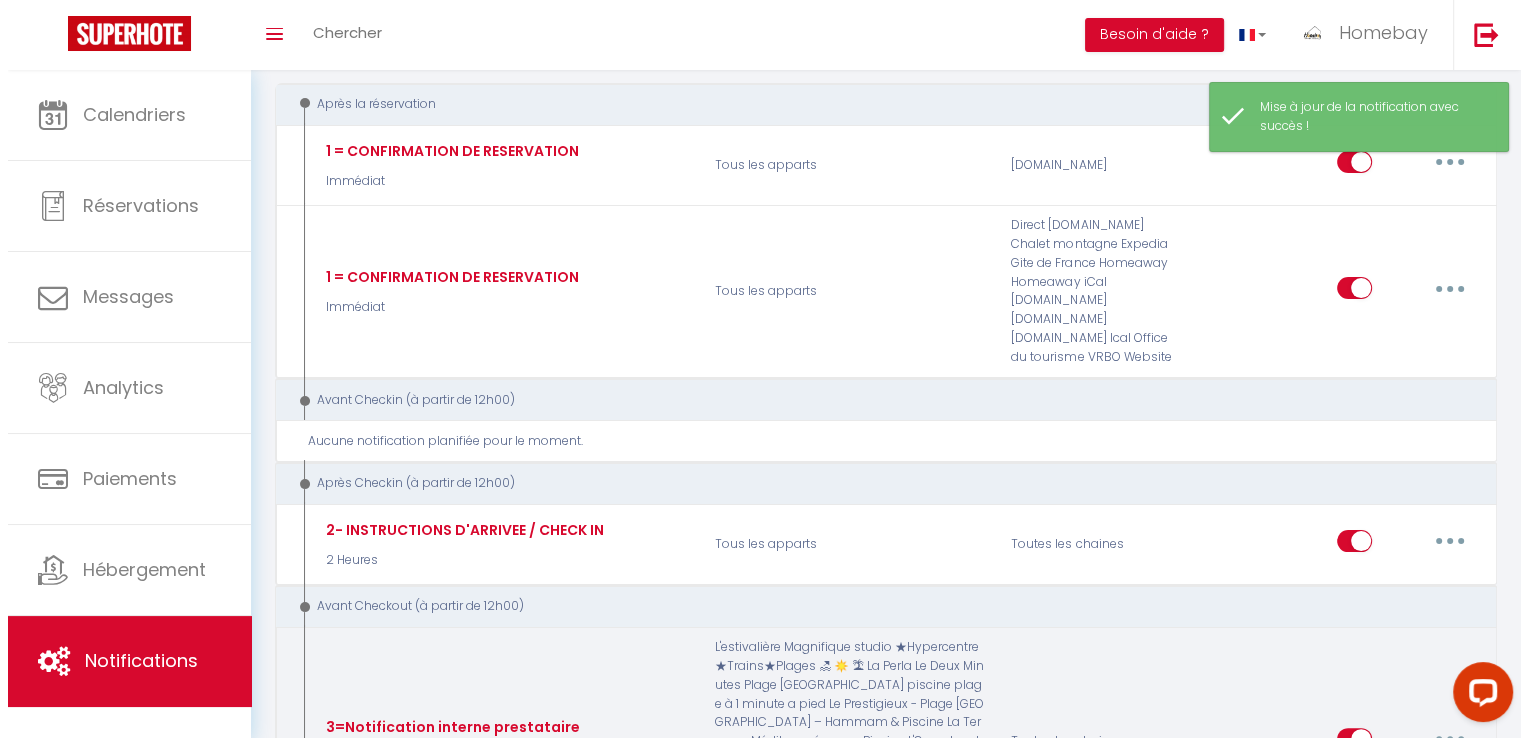 scroll, scrollTop: 300, scrollLeft: 0, axis: vertical 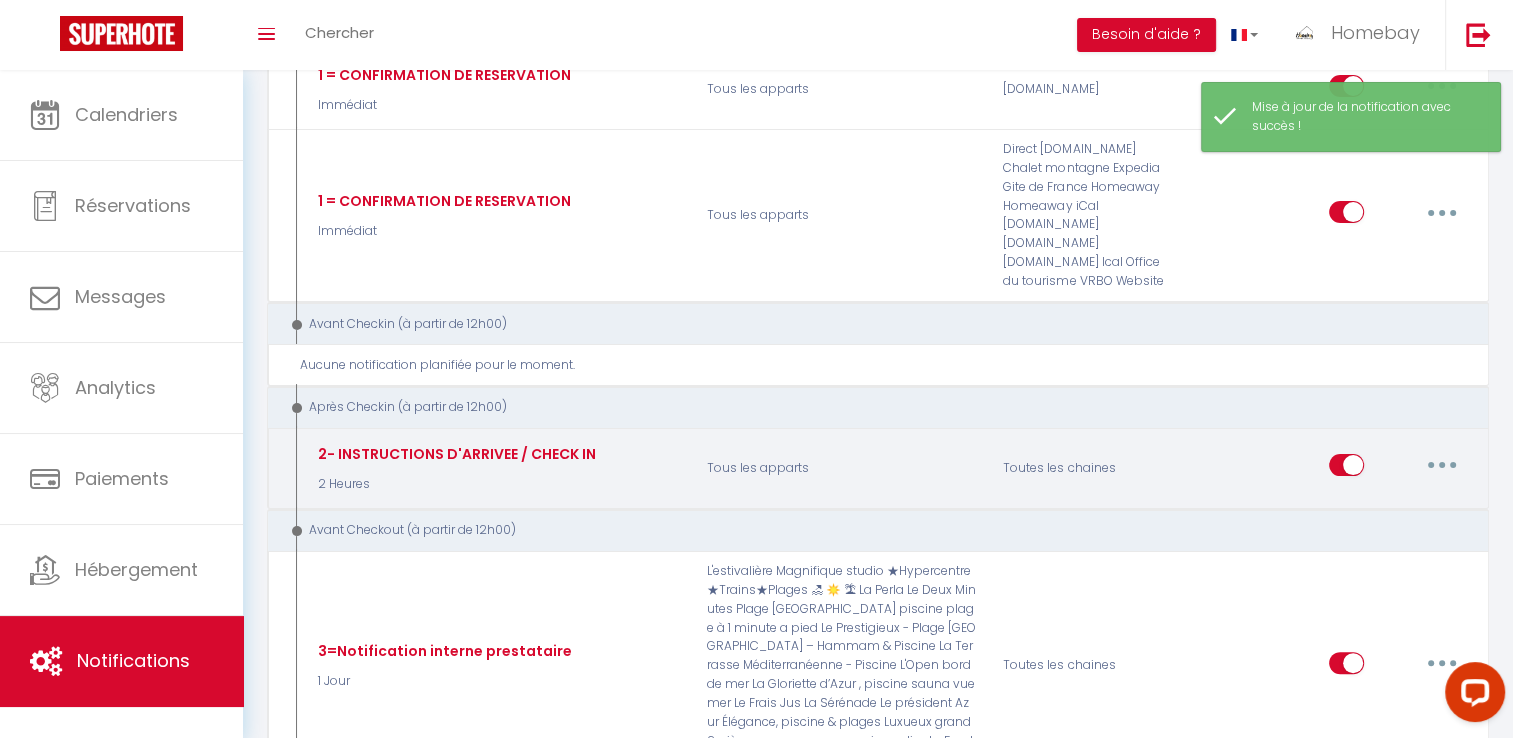 click at bounding box center [1442, 465] 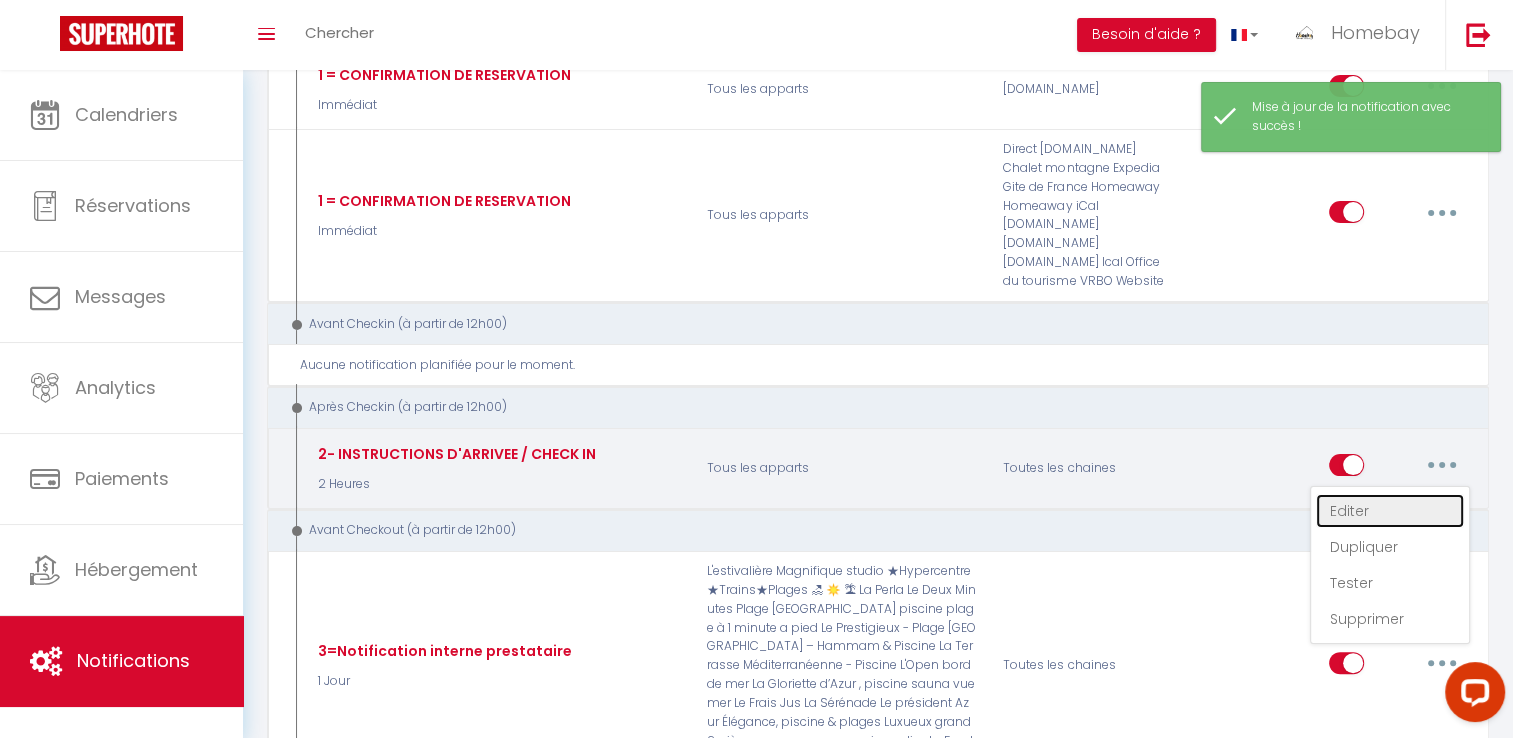 click on "Editer" at bounding box center (1390, 511) 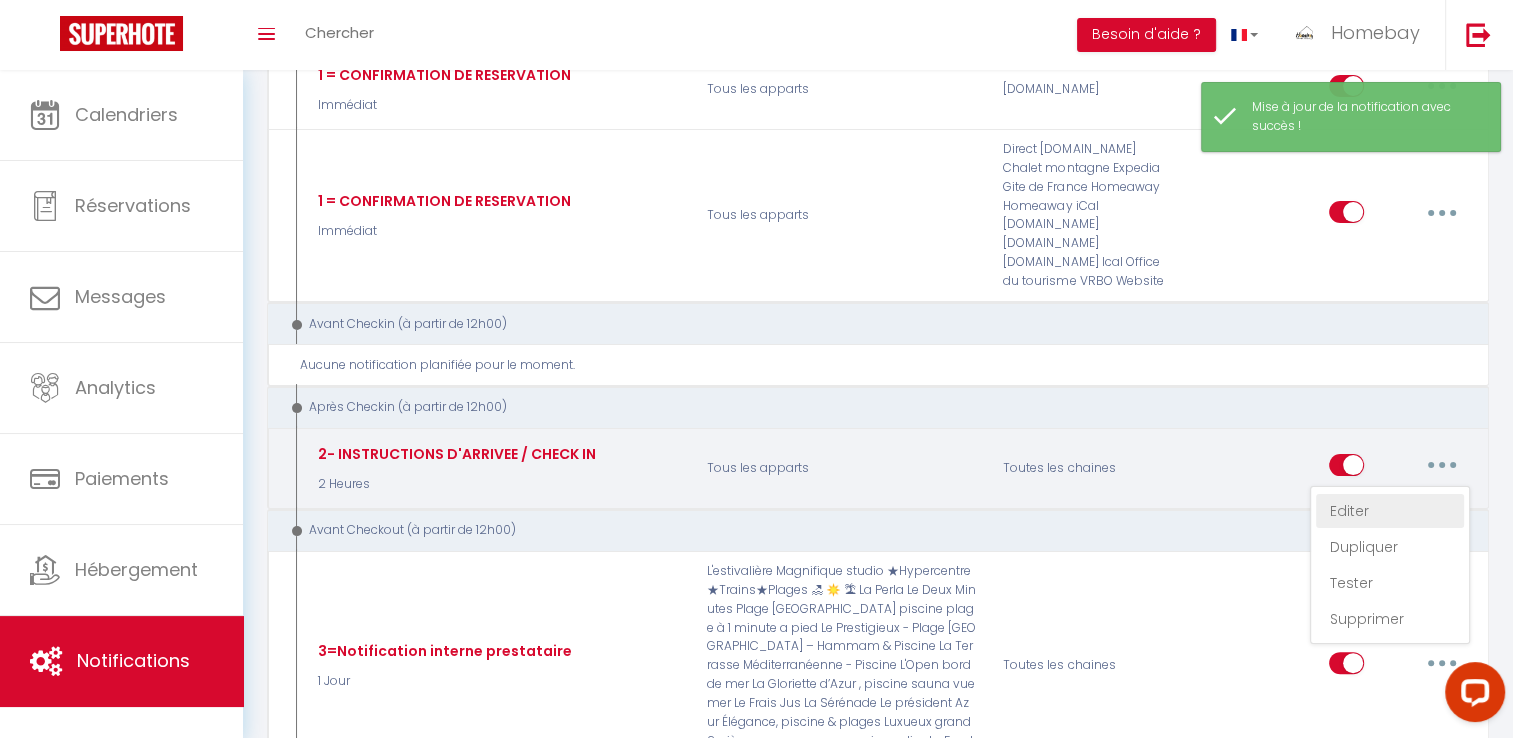 select on "2 Heures" 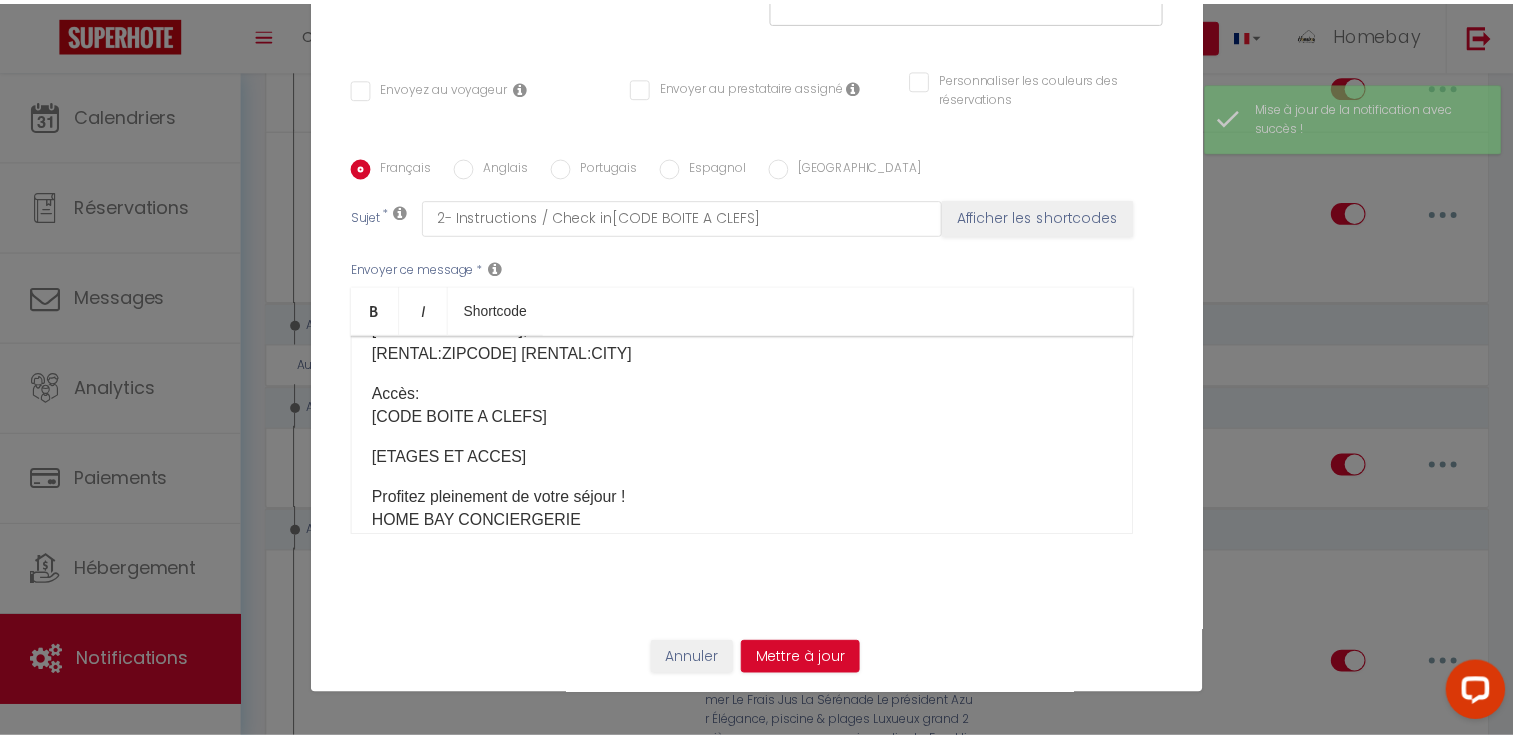 scroll, scrollTop: 503, scrollLeft: 0, axis: vertical 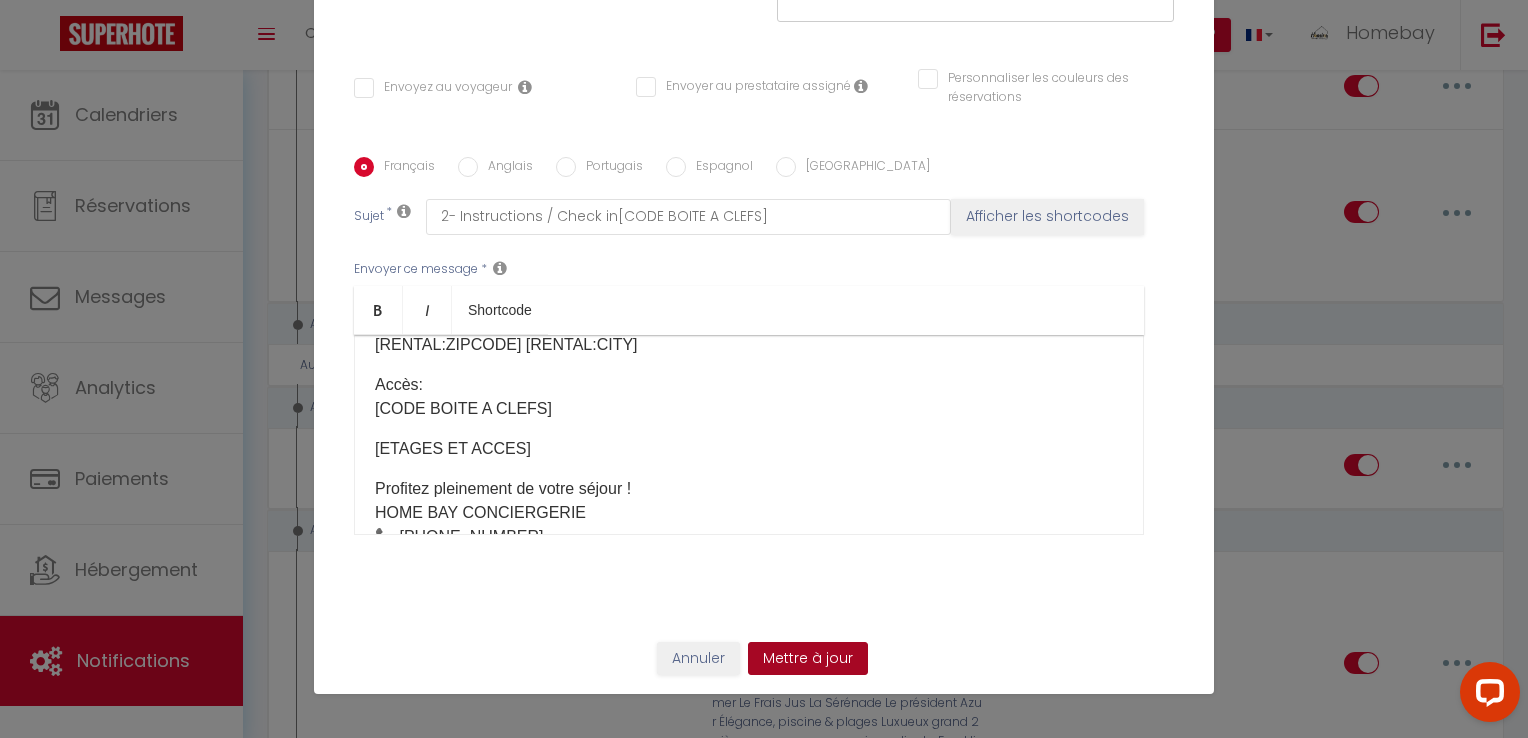 click on "Mettre à jour" at bounding box center (808, 659) 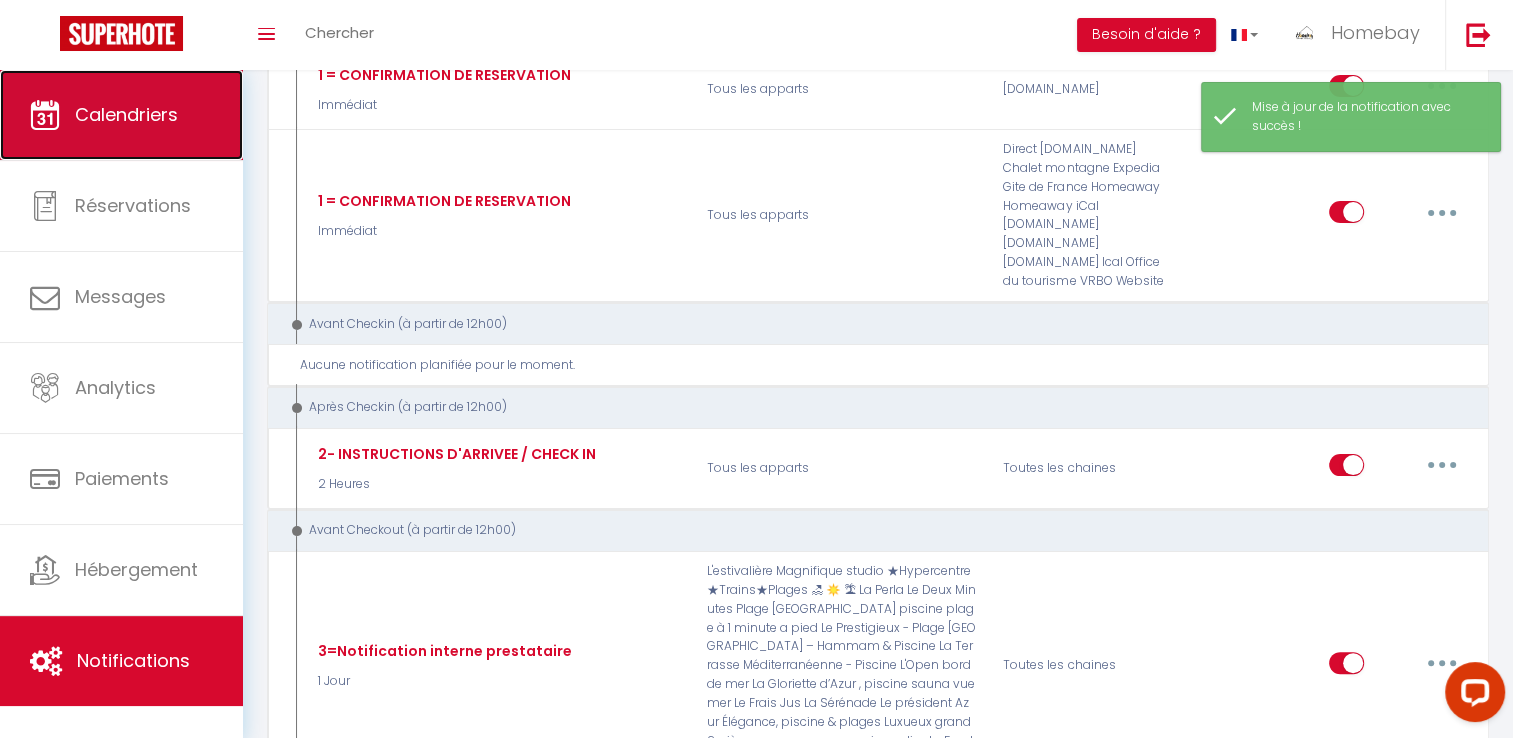 click on "Calendriers" at bounding box center (121, 115) 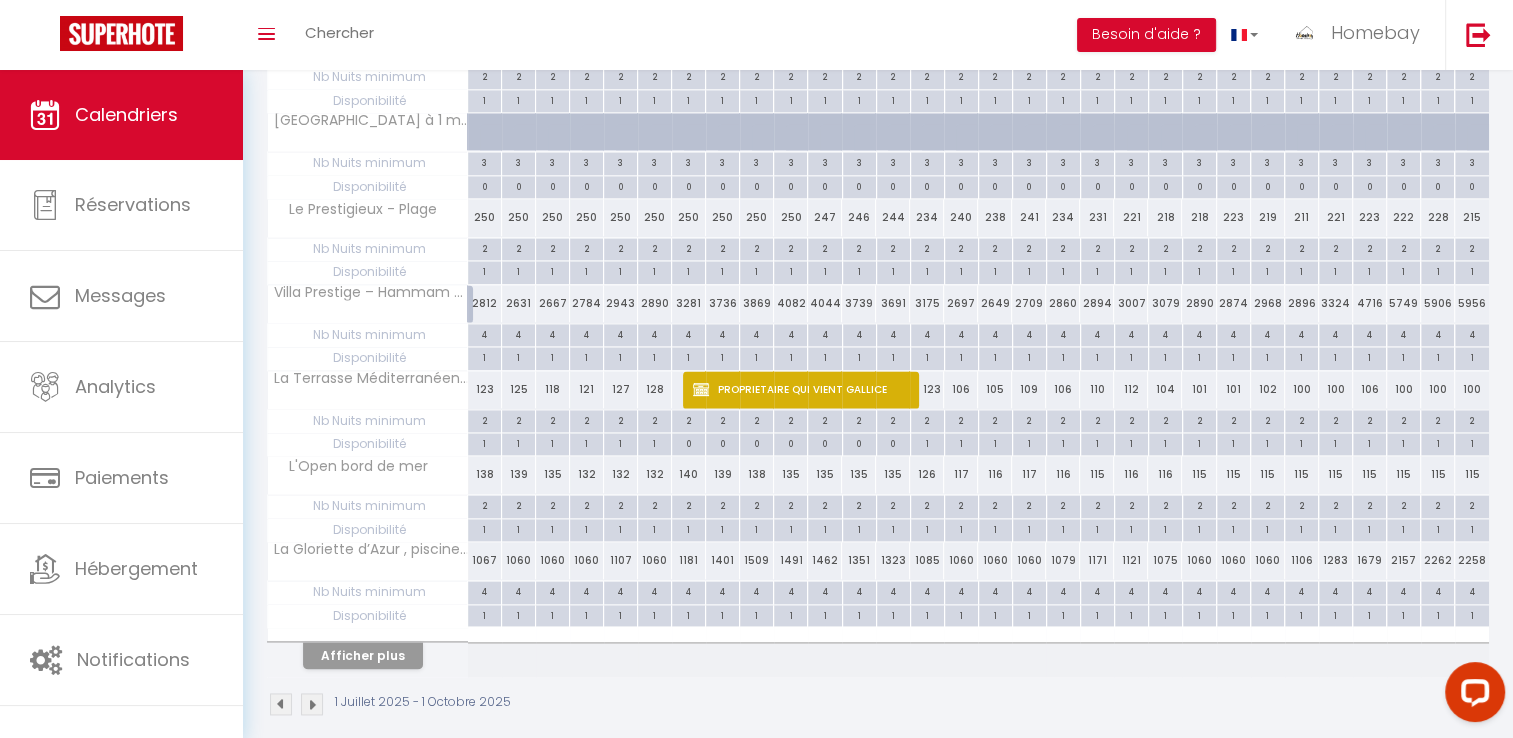 scroll, scrollTop: 0, scrollLeft: 0, axis: both 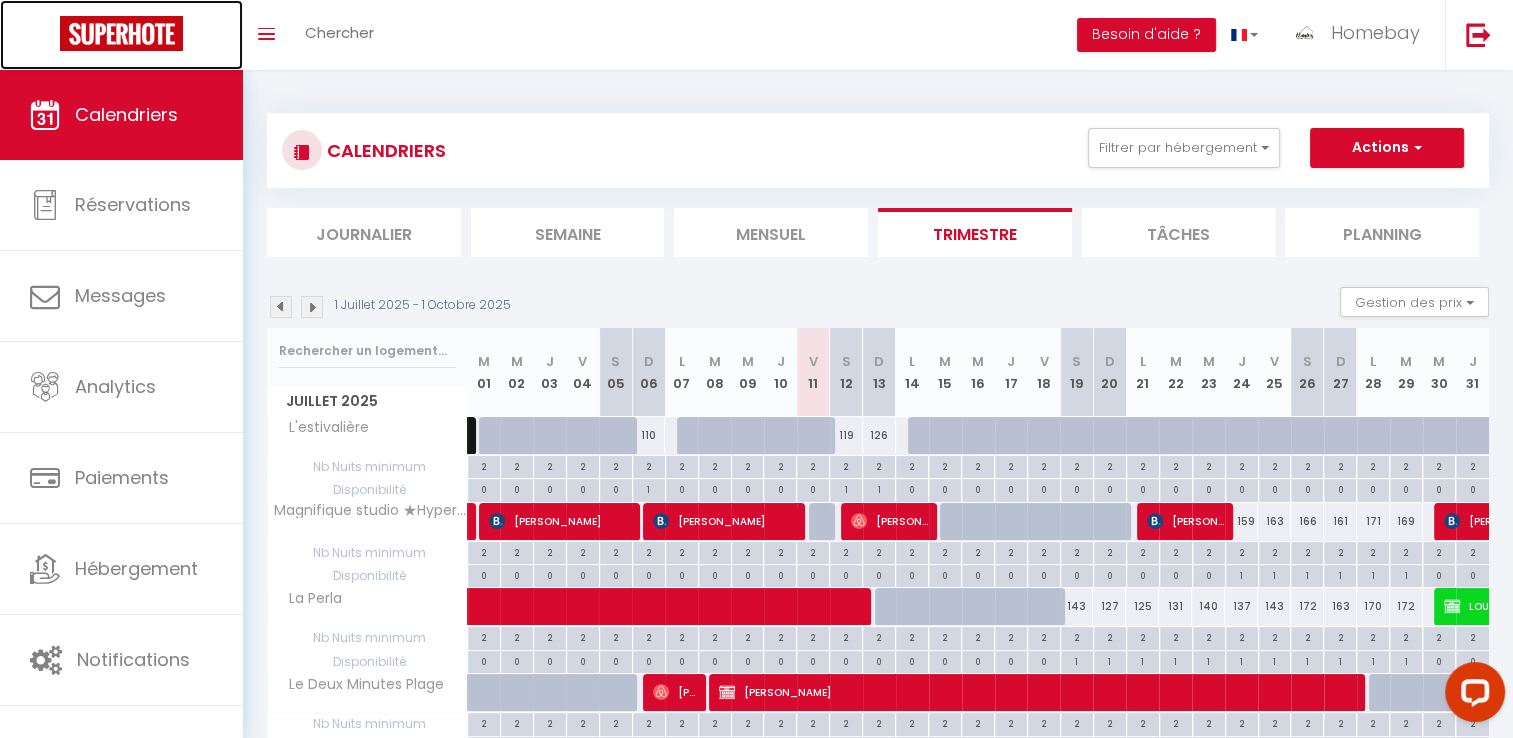 click at bounding box center [121, 33] 